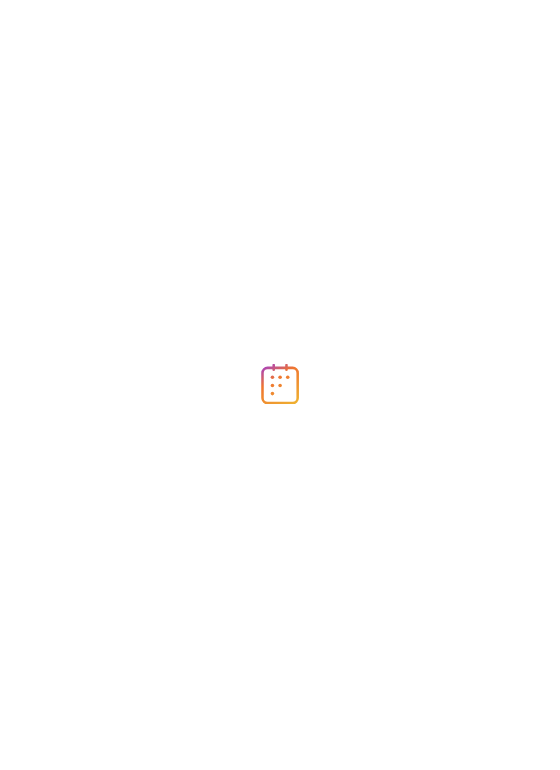 scroll, scrollTop: 0, scrollLeft: 0, axis: both 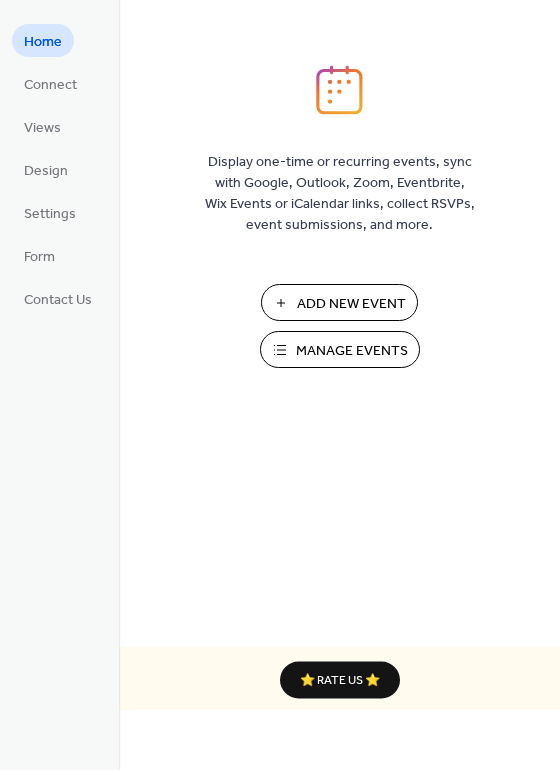 click on "Add New Event" at bounding box center (339, 302) 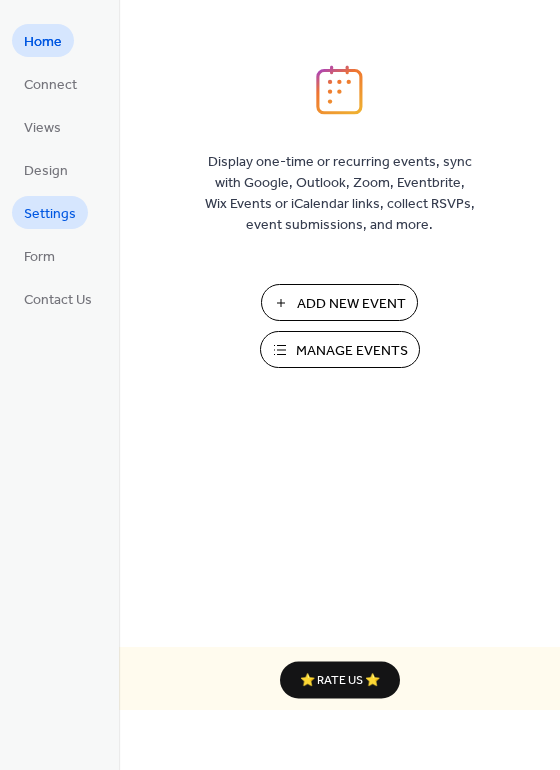 click on "Settings" at bounding box center (50, 214) 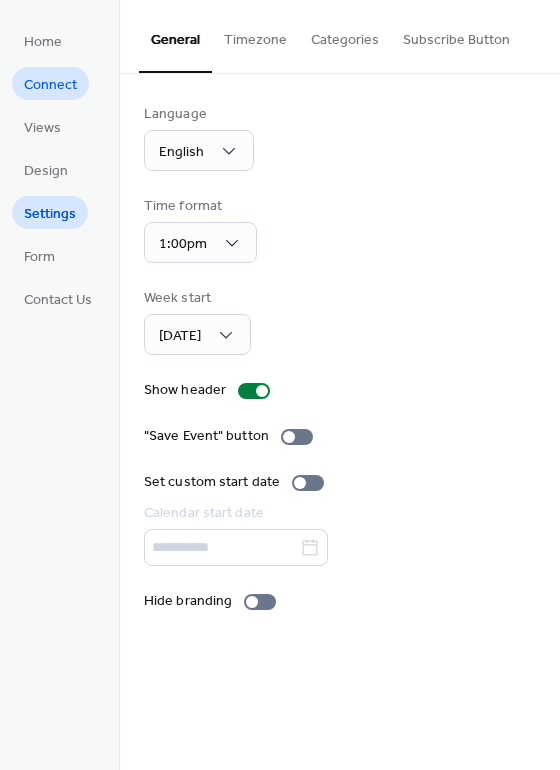 click on "Connect" at bounding box center [50, 85] 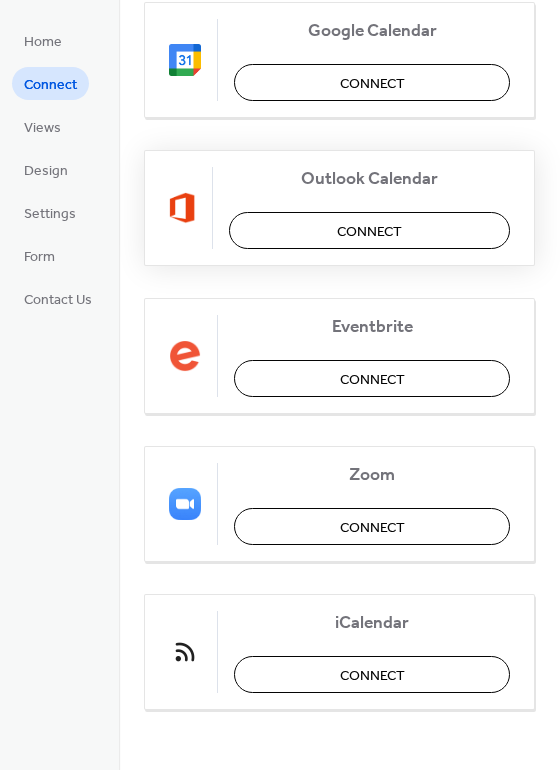 scroll, scrollTop: 0, scrollLeft: 0, axis: both 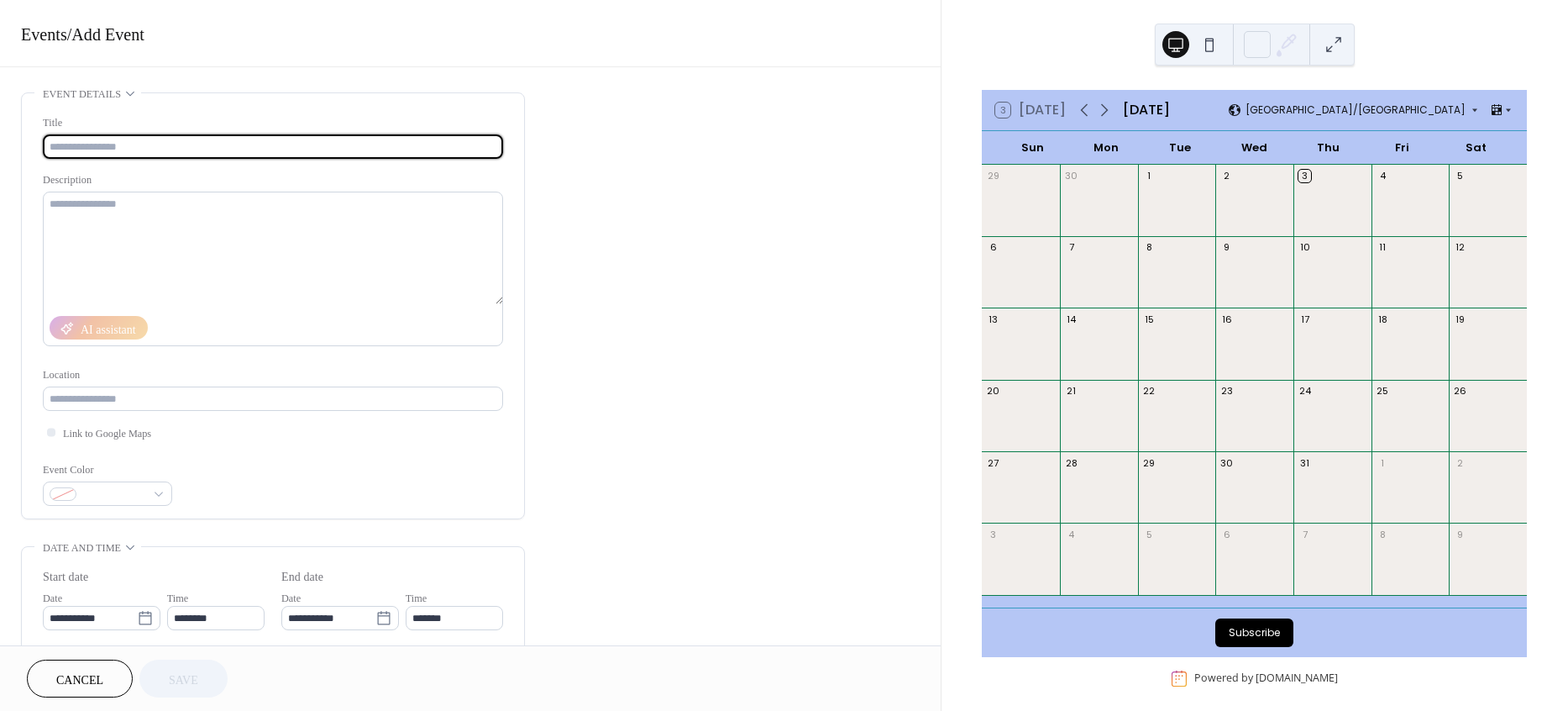 click on "Cancel" at bounding box center [80, 680] 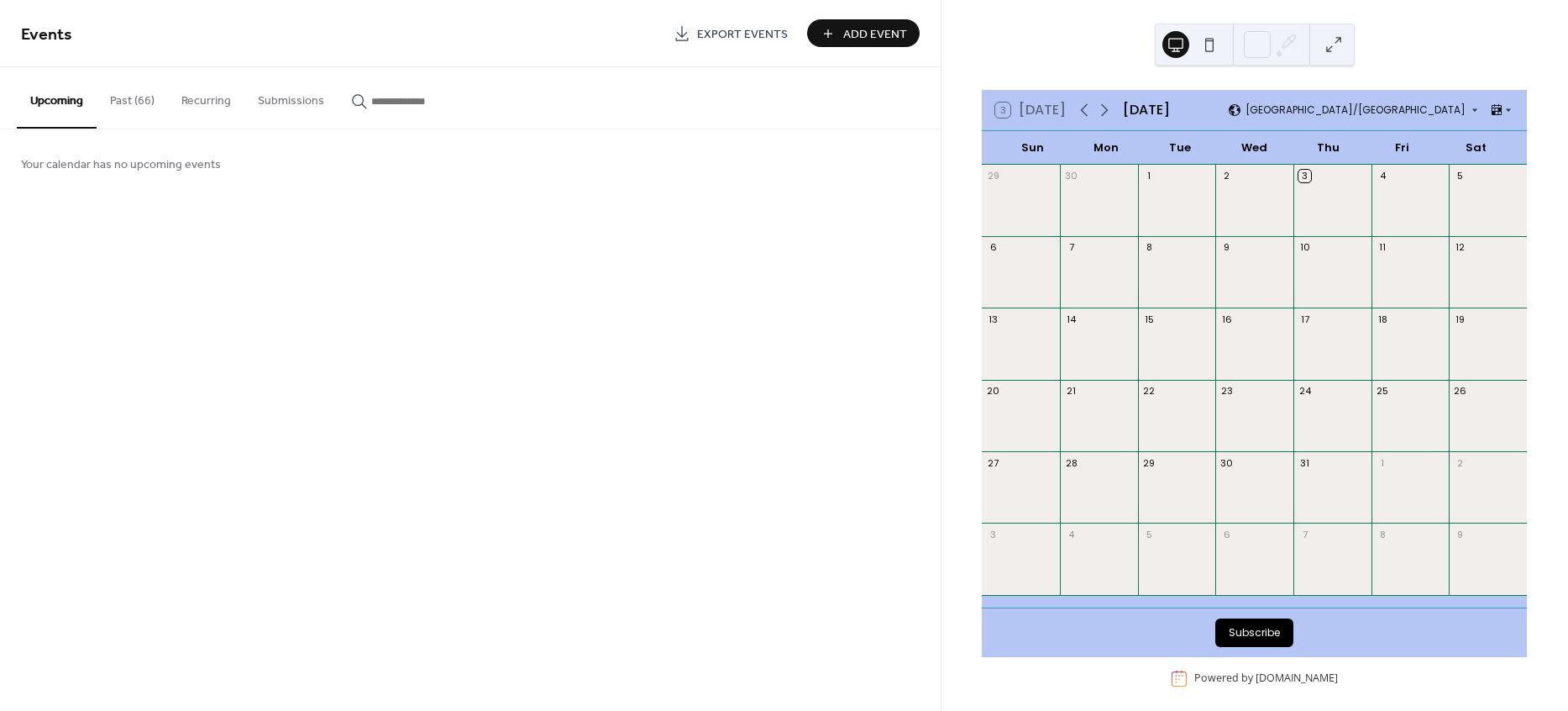 click on "Past  (66)" at bounding box center (132, 97) 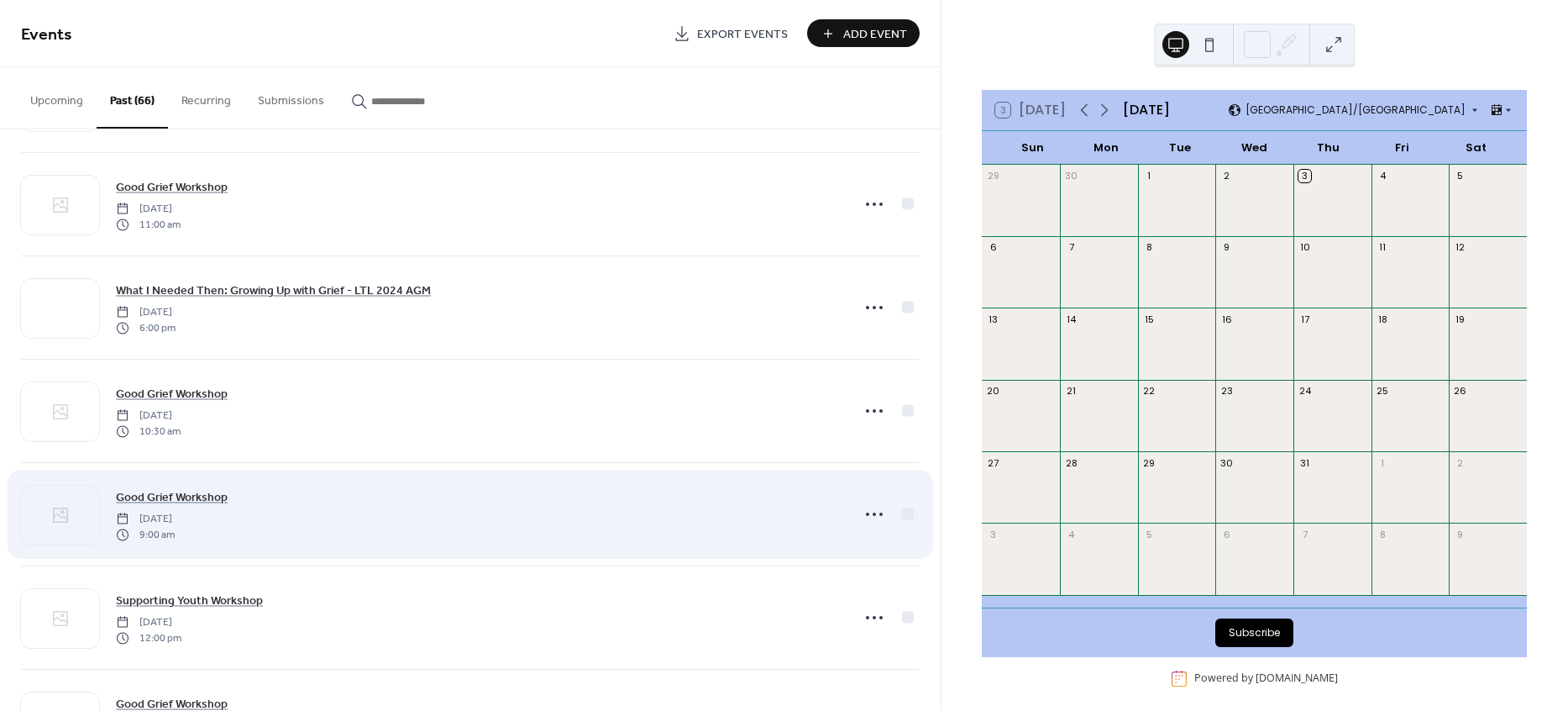 scroll, scrollTop: 0, scrollLeft: 0, axis: both 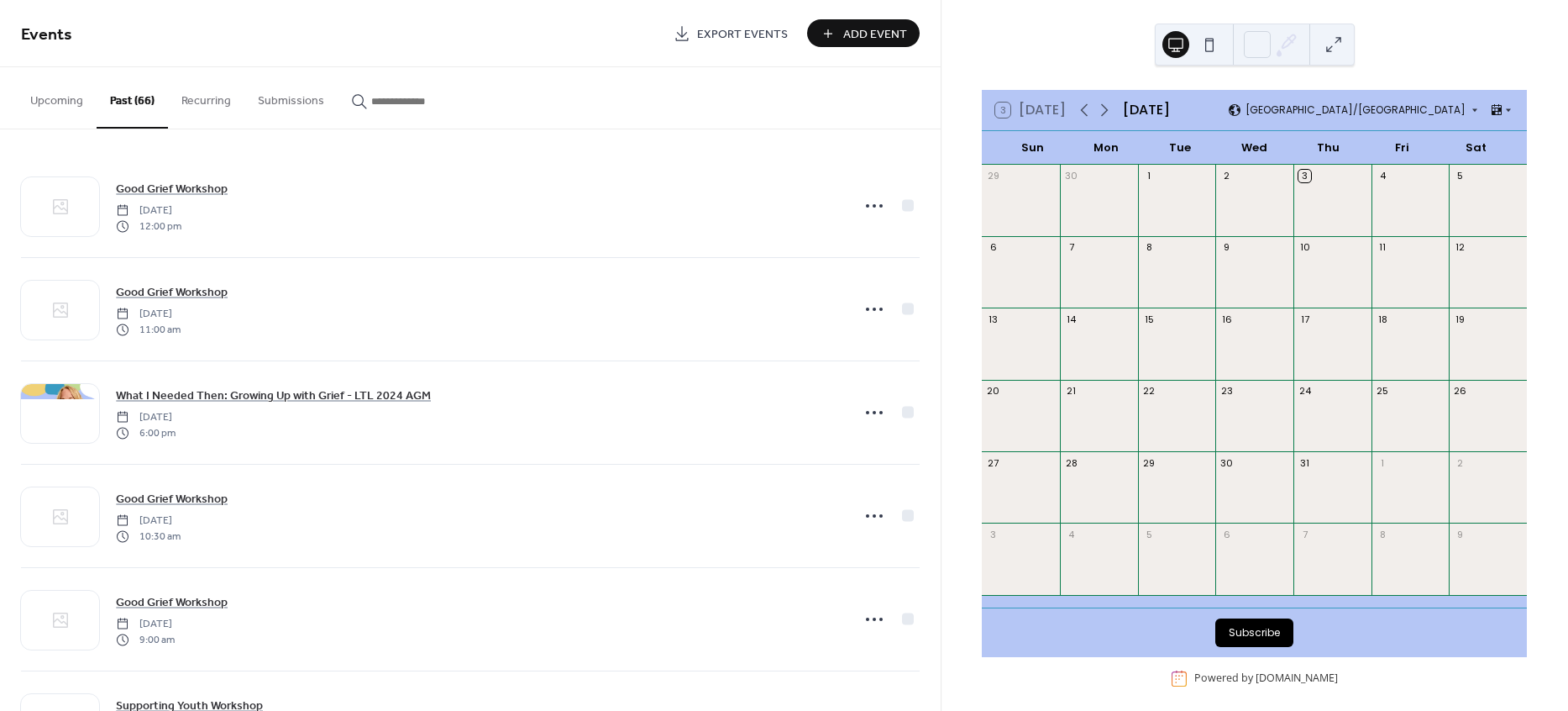 click on "Add Event" at bounding box center [875, 34] 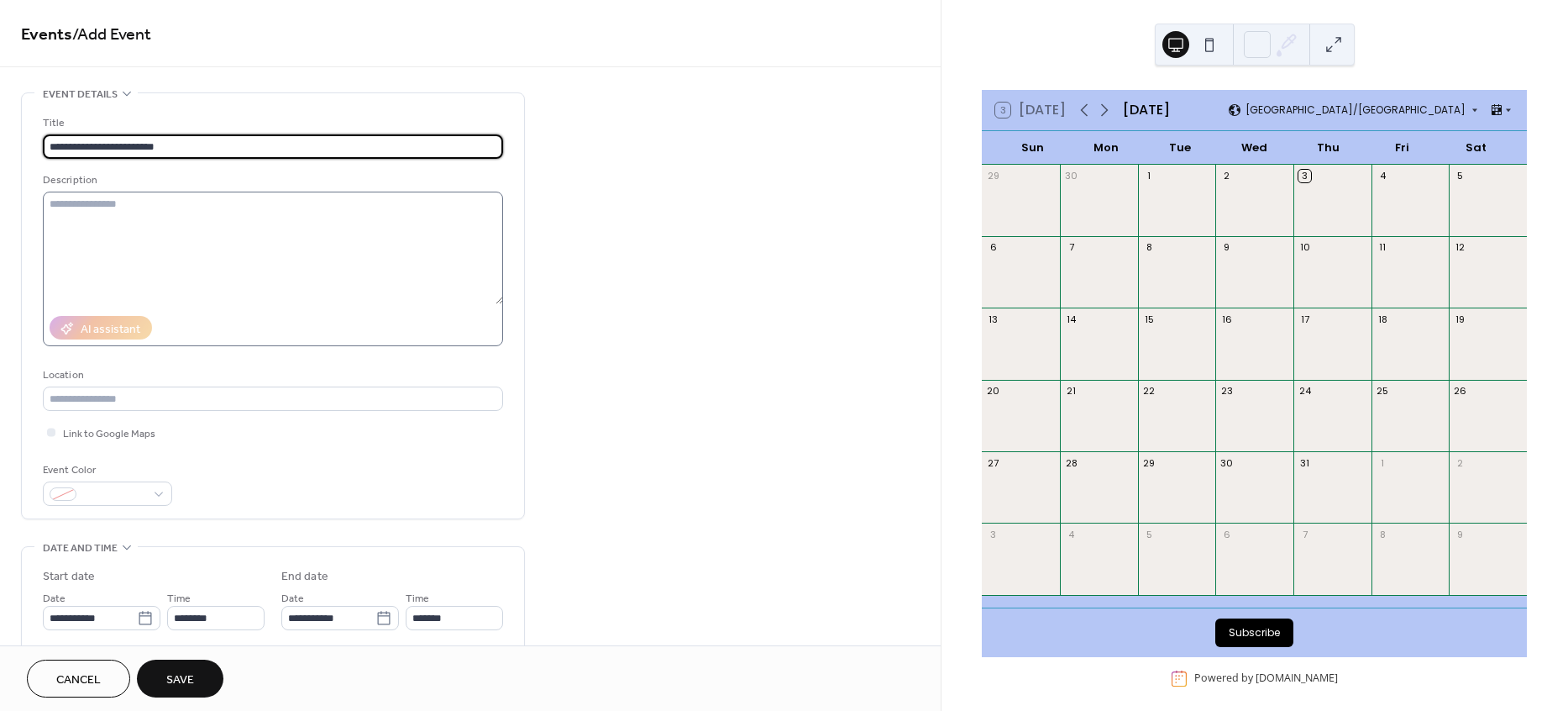 type on "**********" 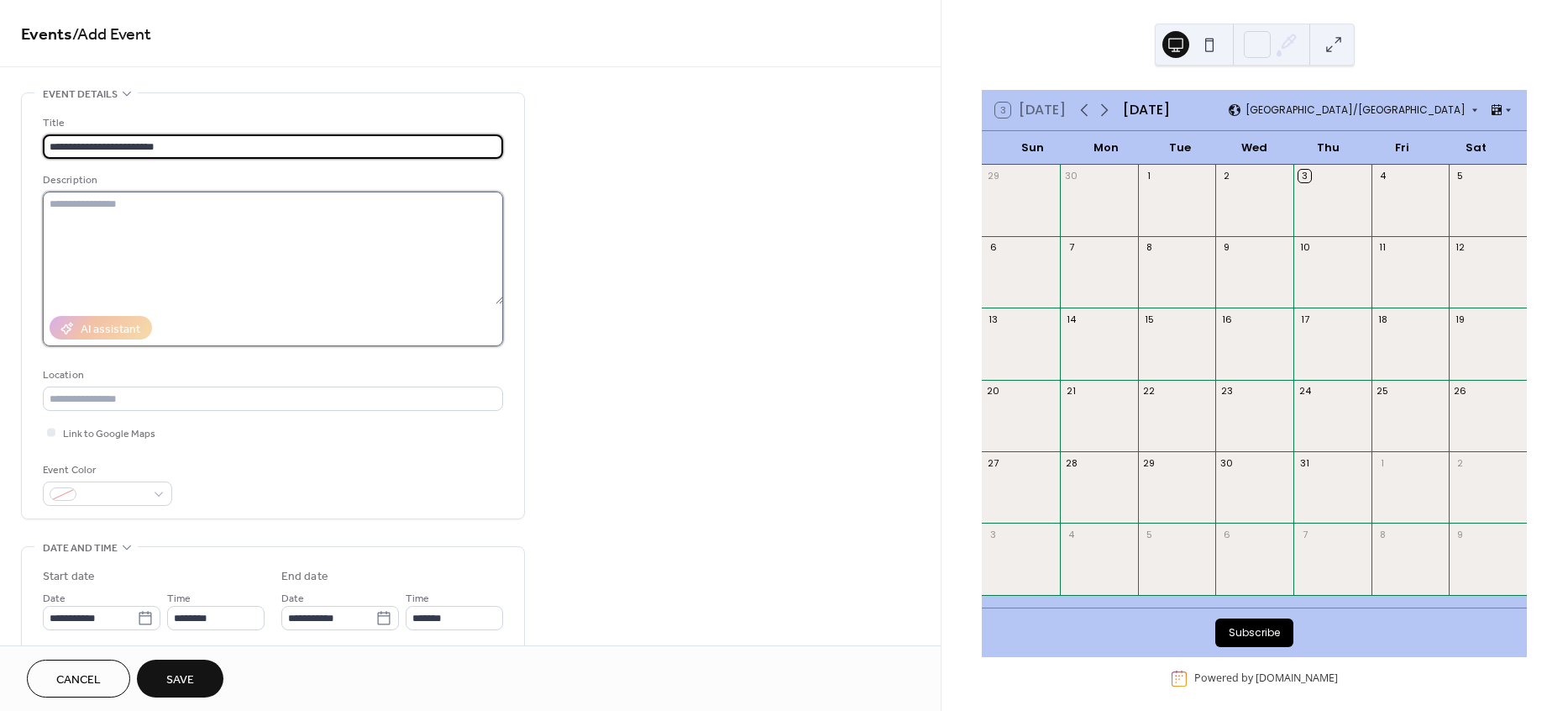 click at bounding box center [273, 248] 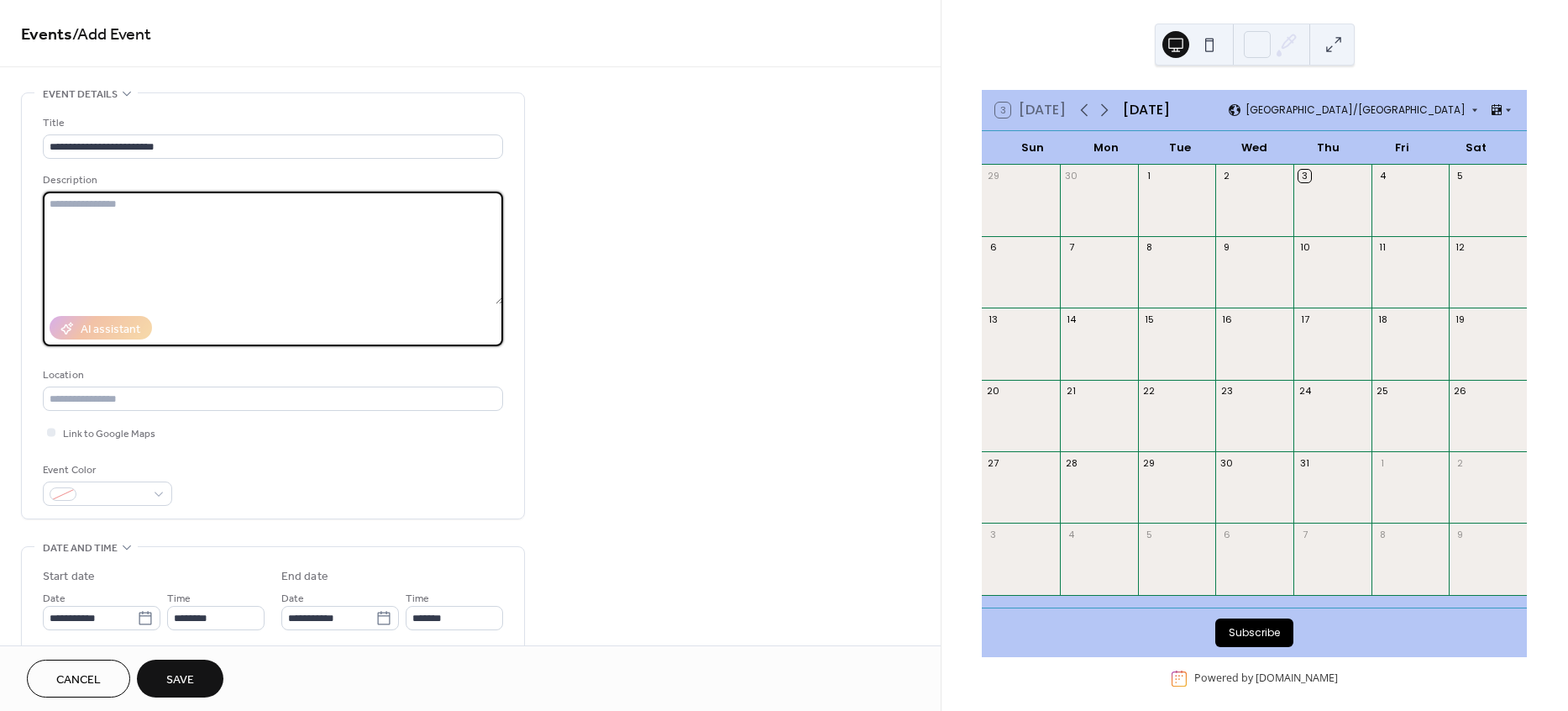 scroll, scrollTop: 341, scrollLeft: 0, axis: vertical 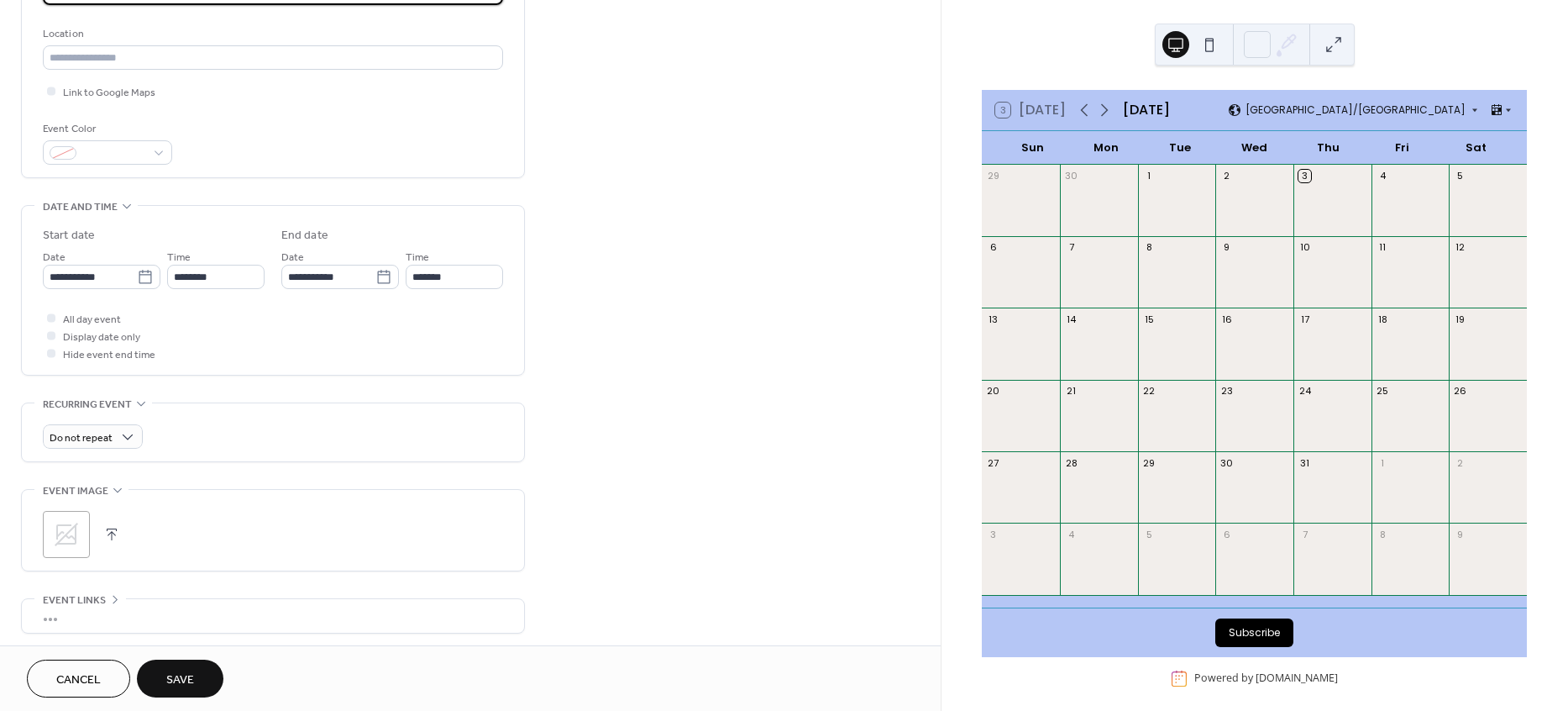 click on "Cancel" at bounding box center [78, 678] 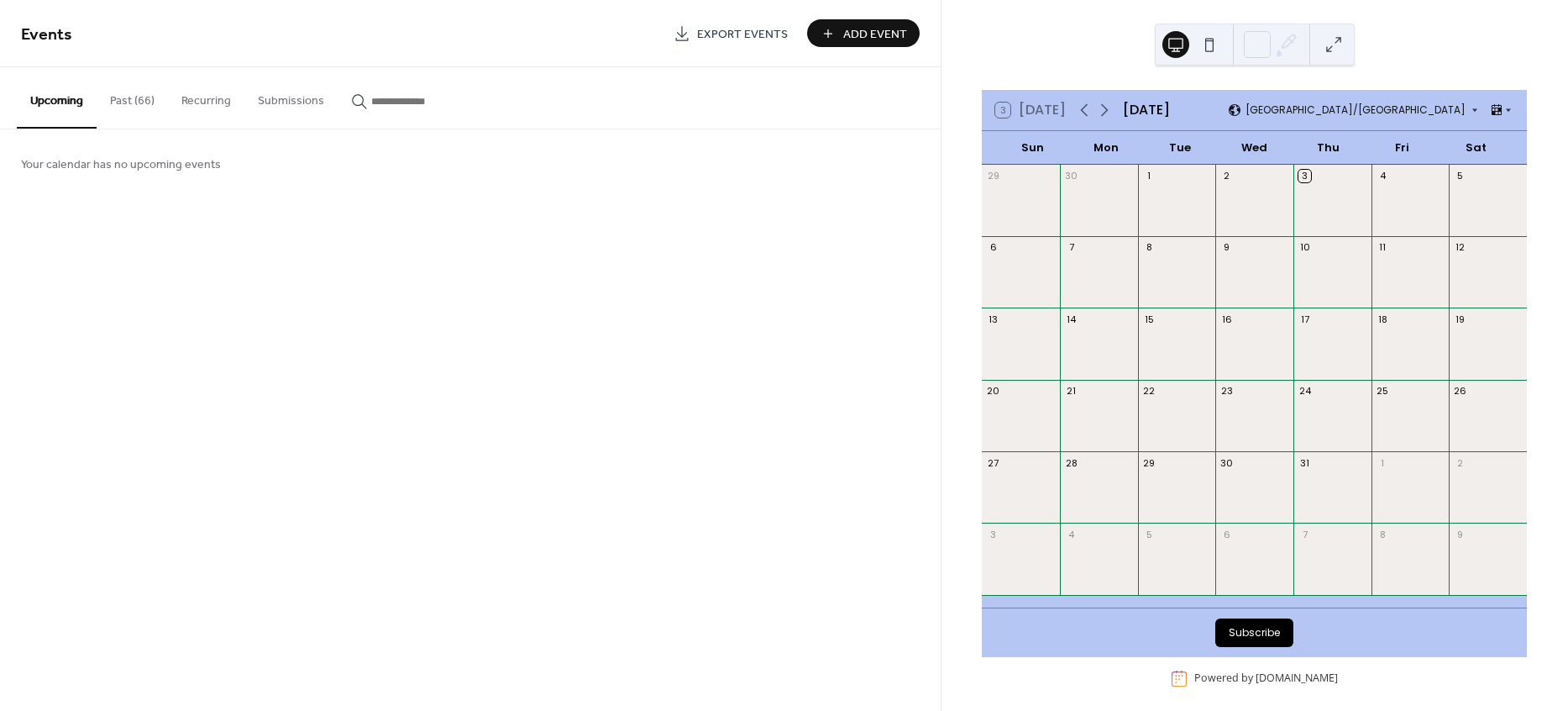click on "Past  (66)" at bounding box center (132, 97) 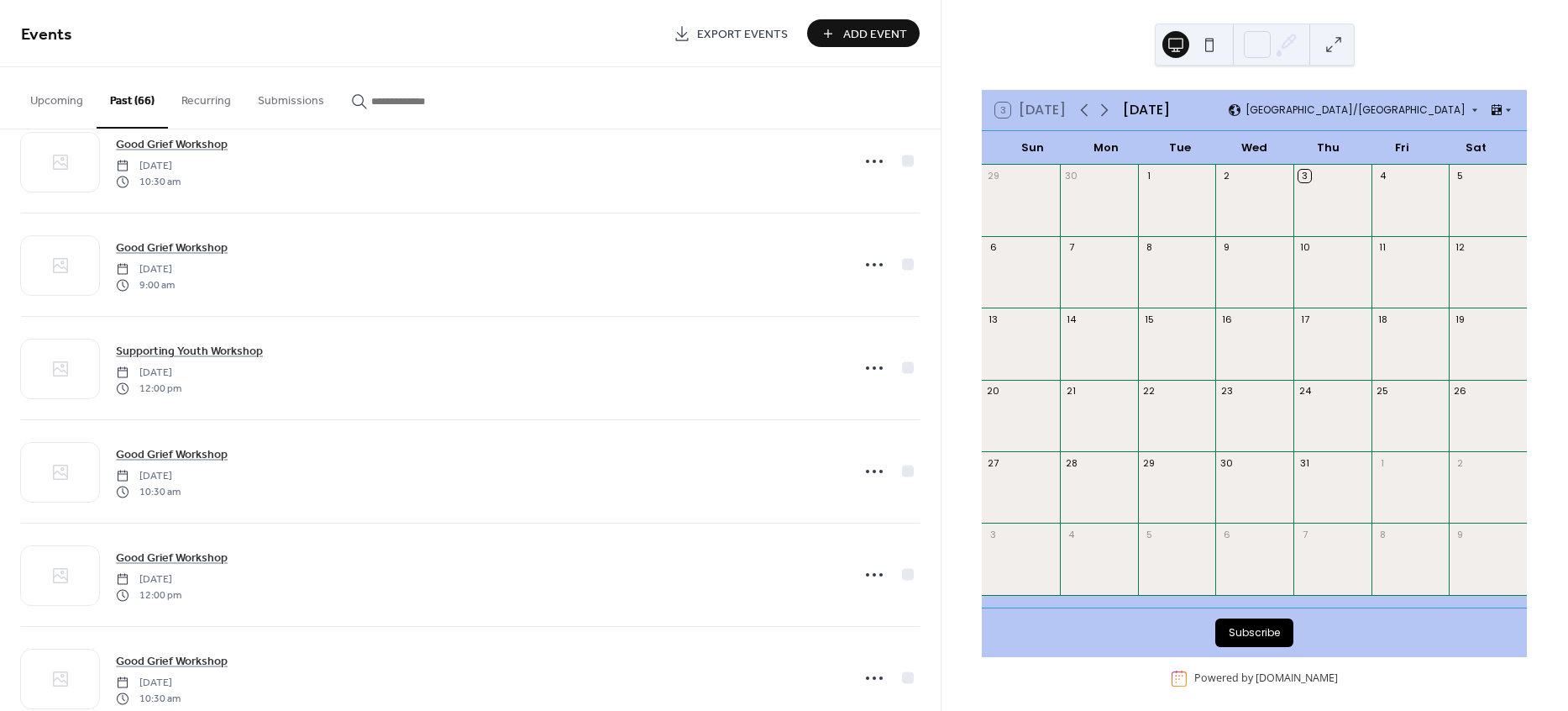 scroll, scrollTop: 803, scrollLeft: 0, axis: vertical 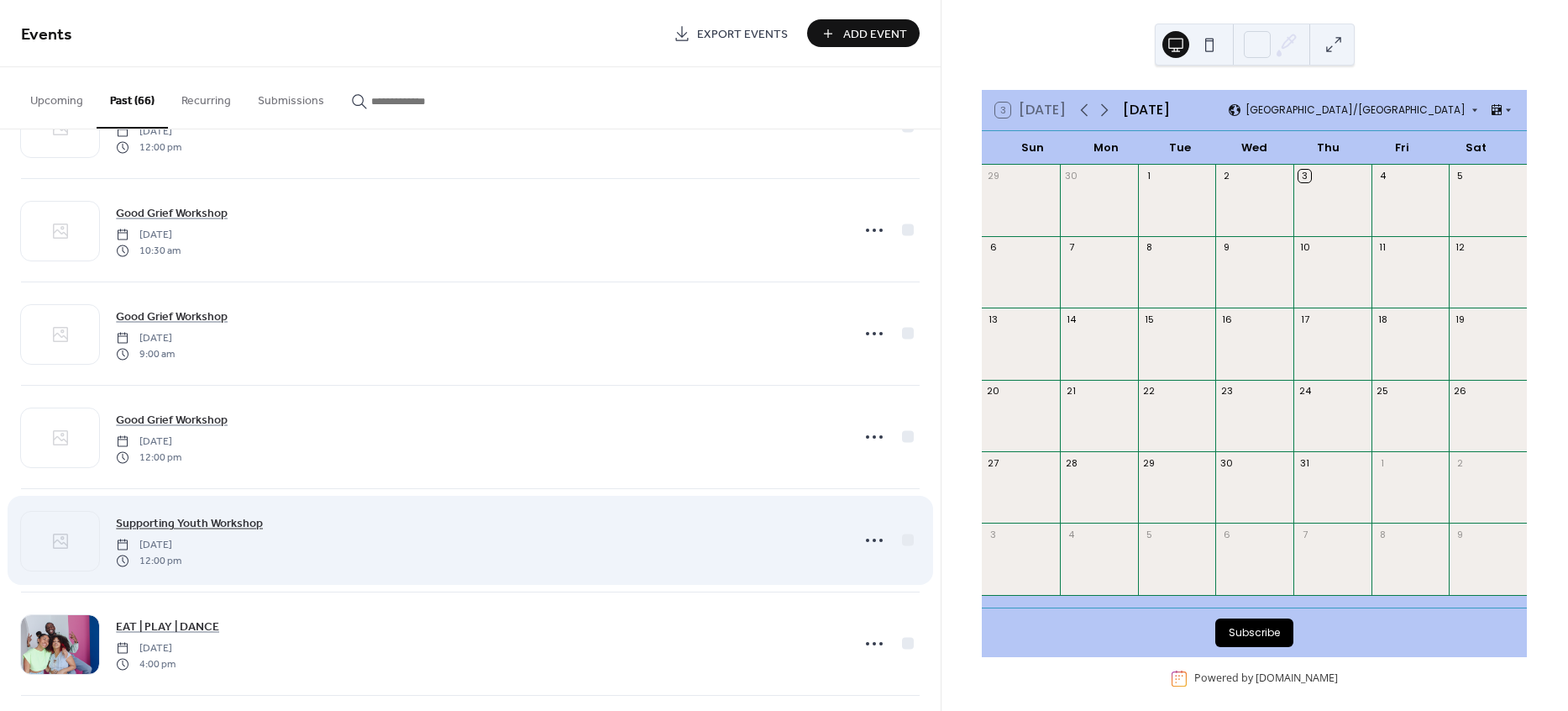 click on "Supporting Youth Workshop" at bounding box center [189, 524] 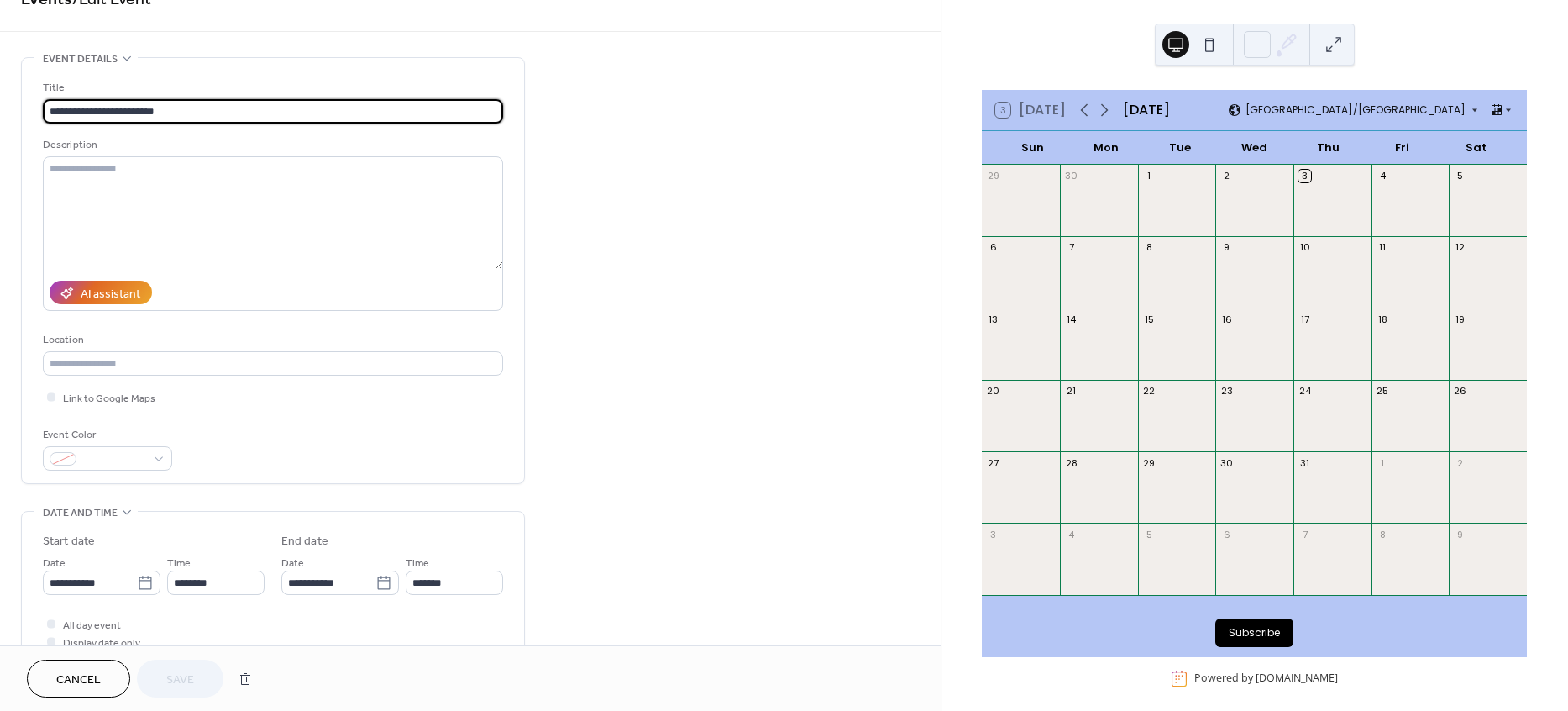 scroll, scrollTop: 0, scrollLeft: 0, axis: both 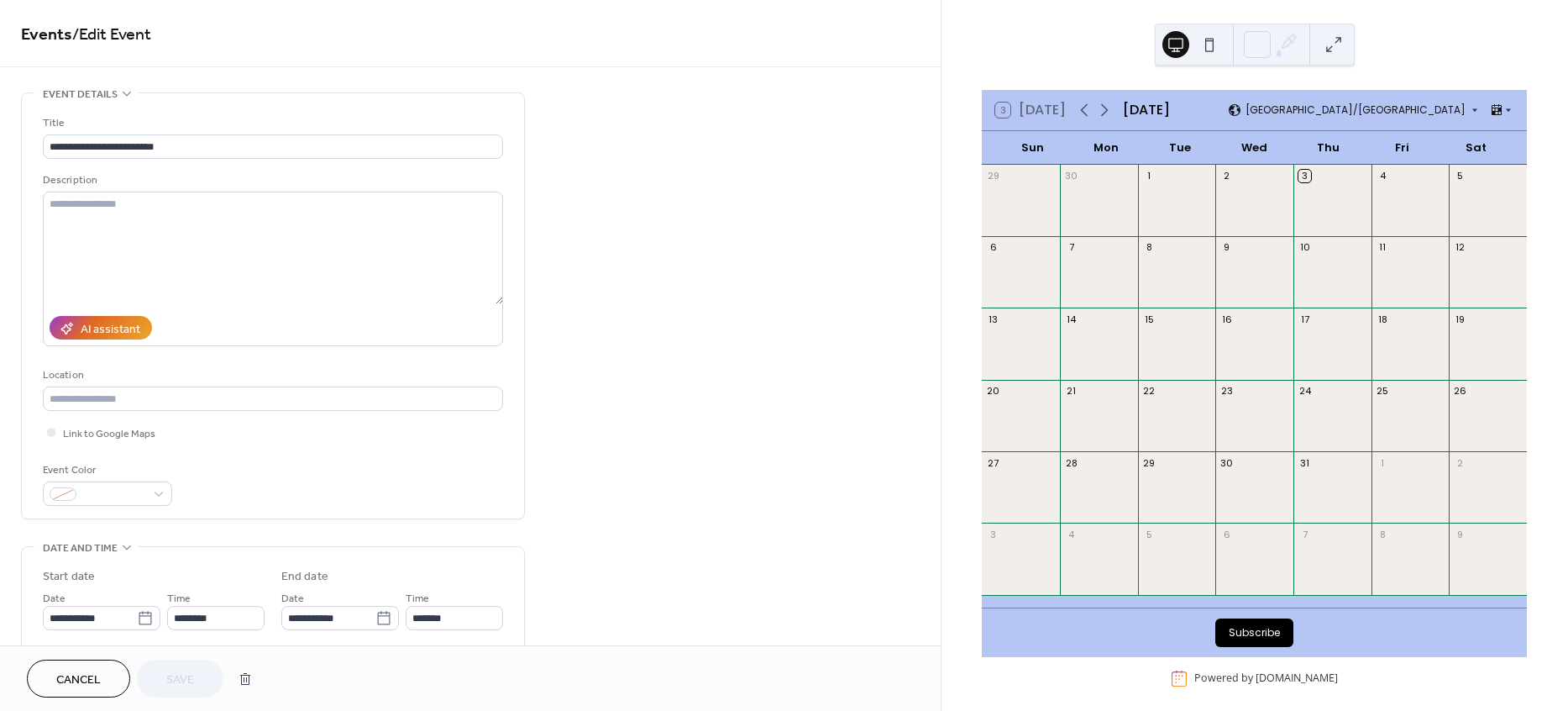 click on "Cancel" at bounding box center (78, 680) 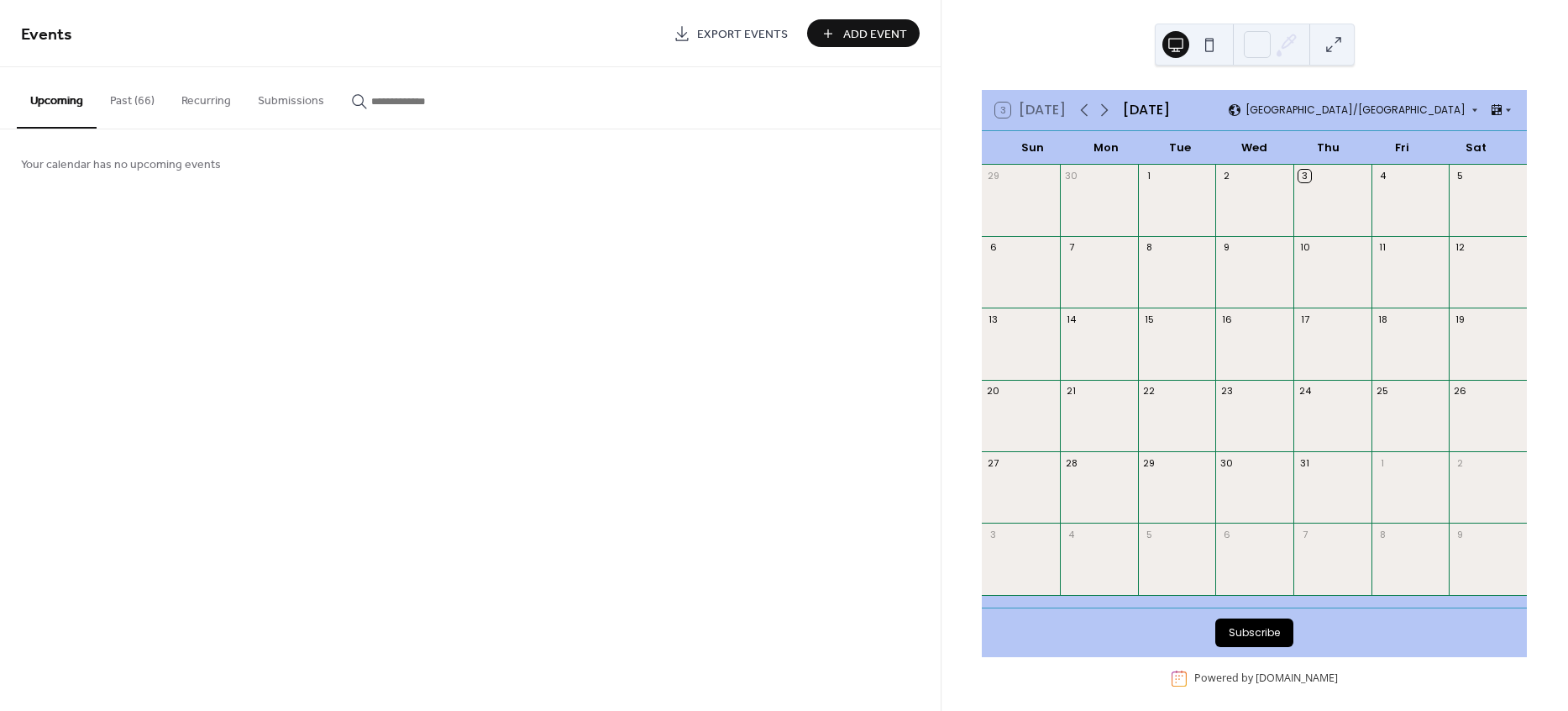 click on "Past  (66)" at bounding box center [132, 97] 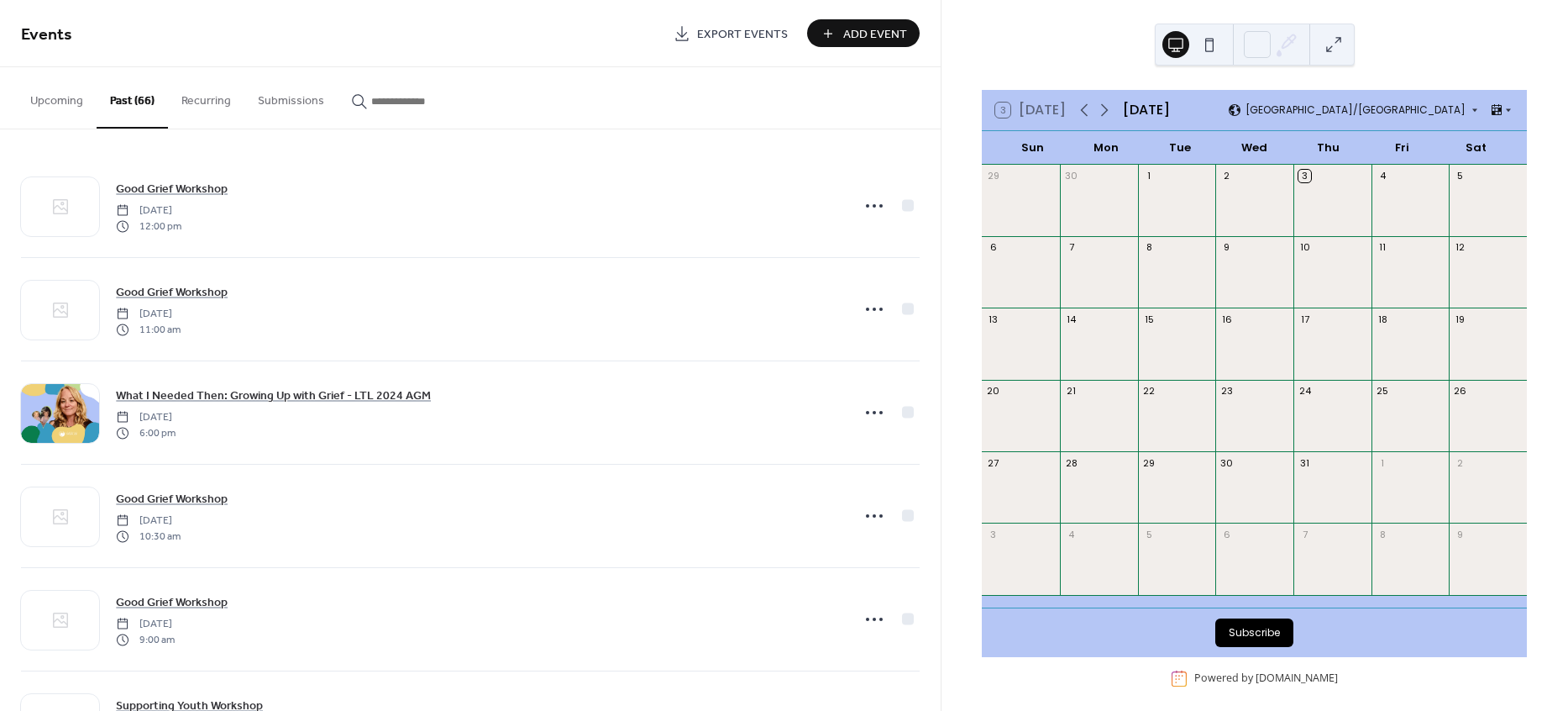 click on "Add Event" at bounding box center [875, 34] 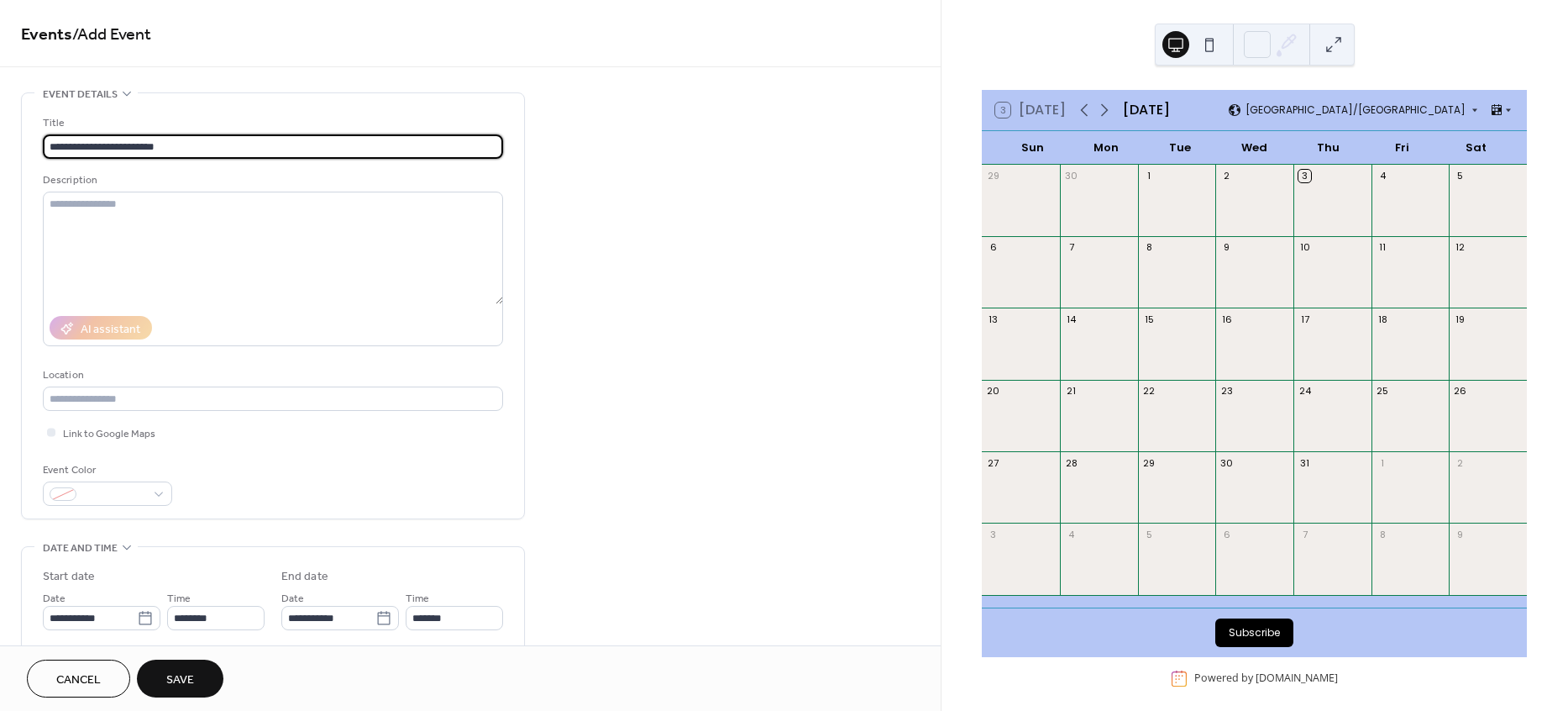 type on "**********" 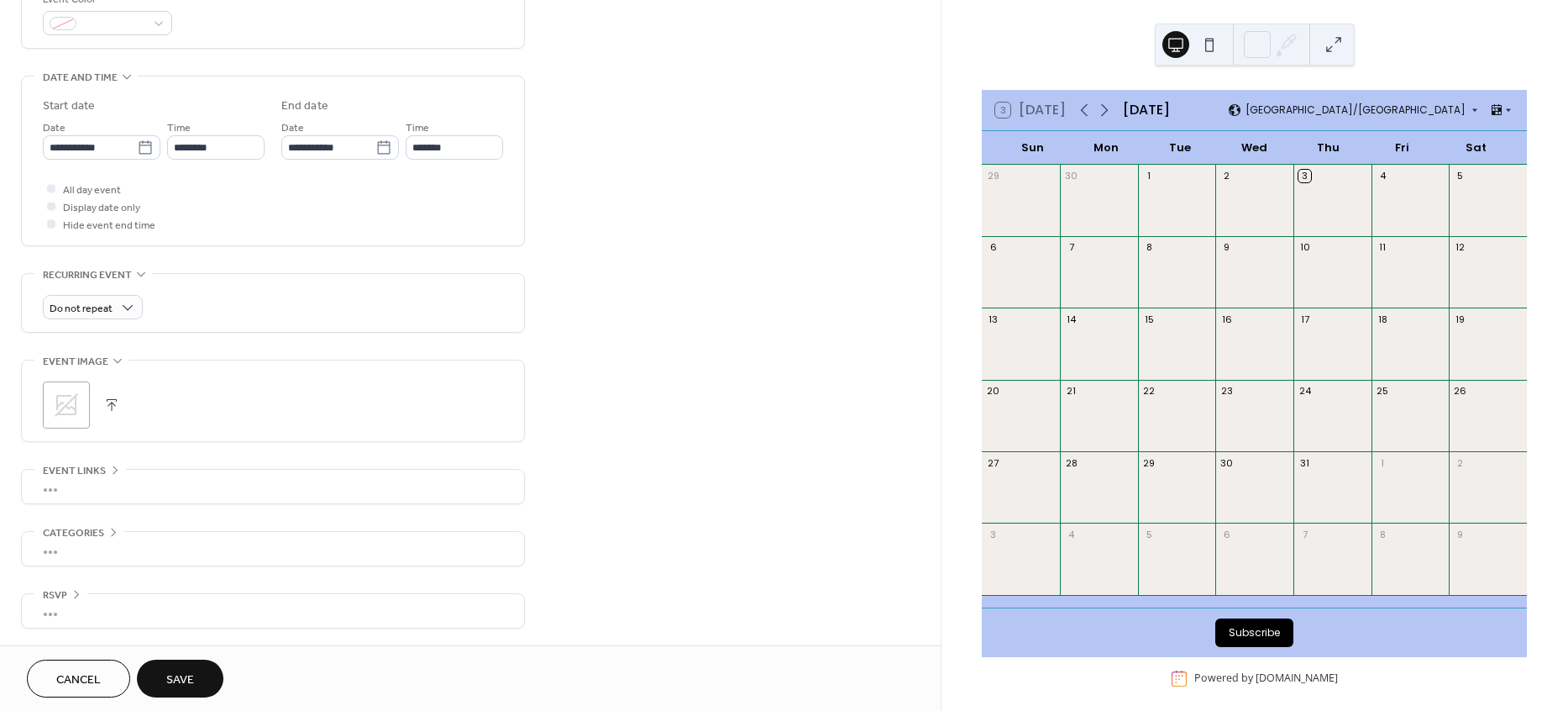 scroll, scrollTop: 0, scrollLeft: 0, axis: both 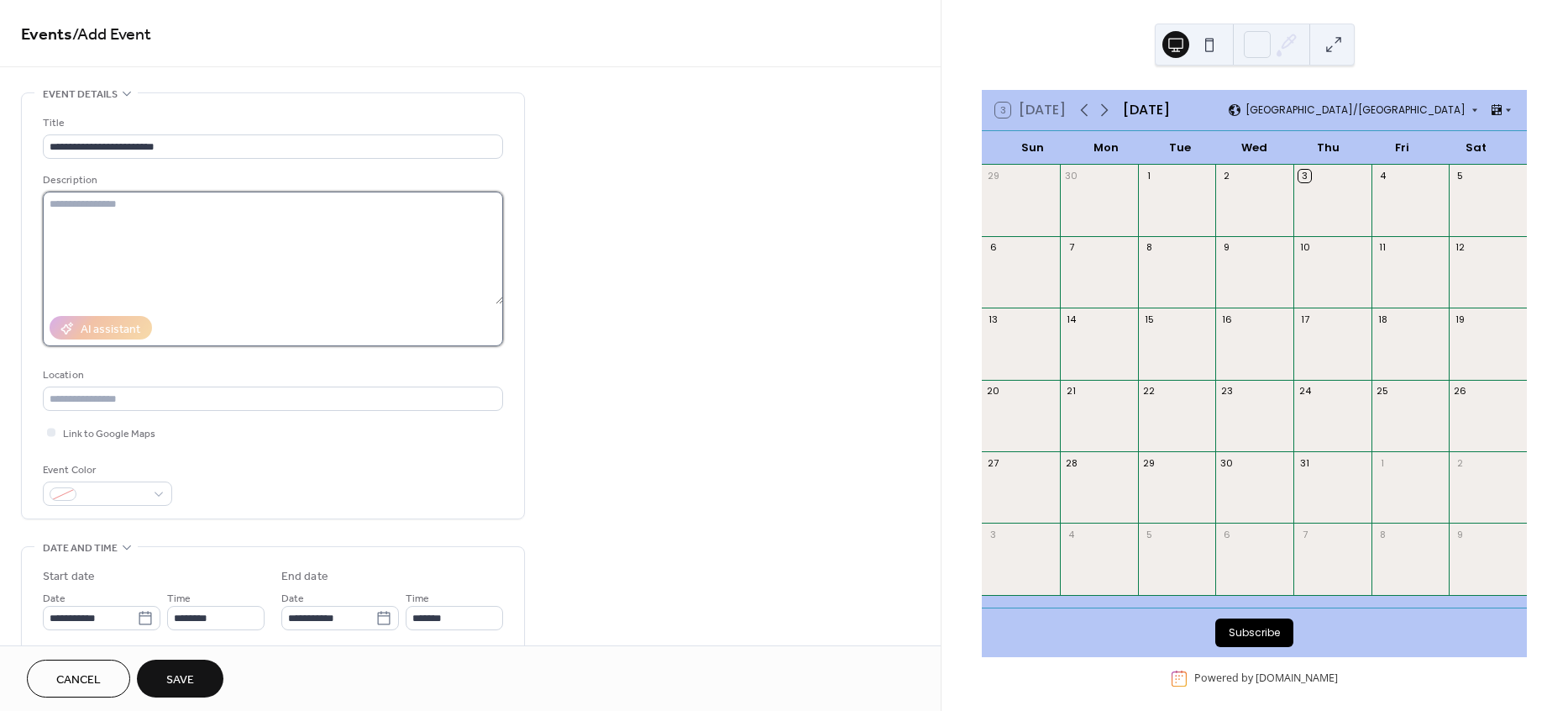 click at bounding box center (273, 248) 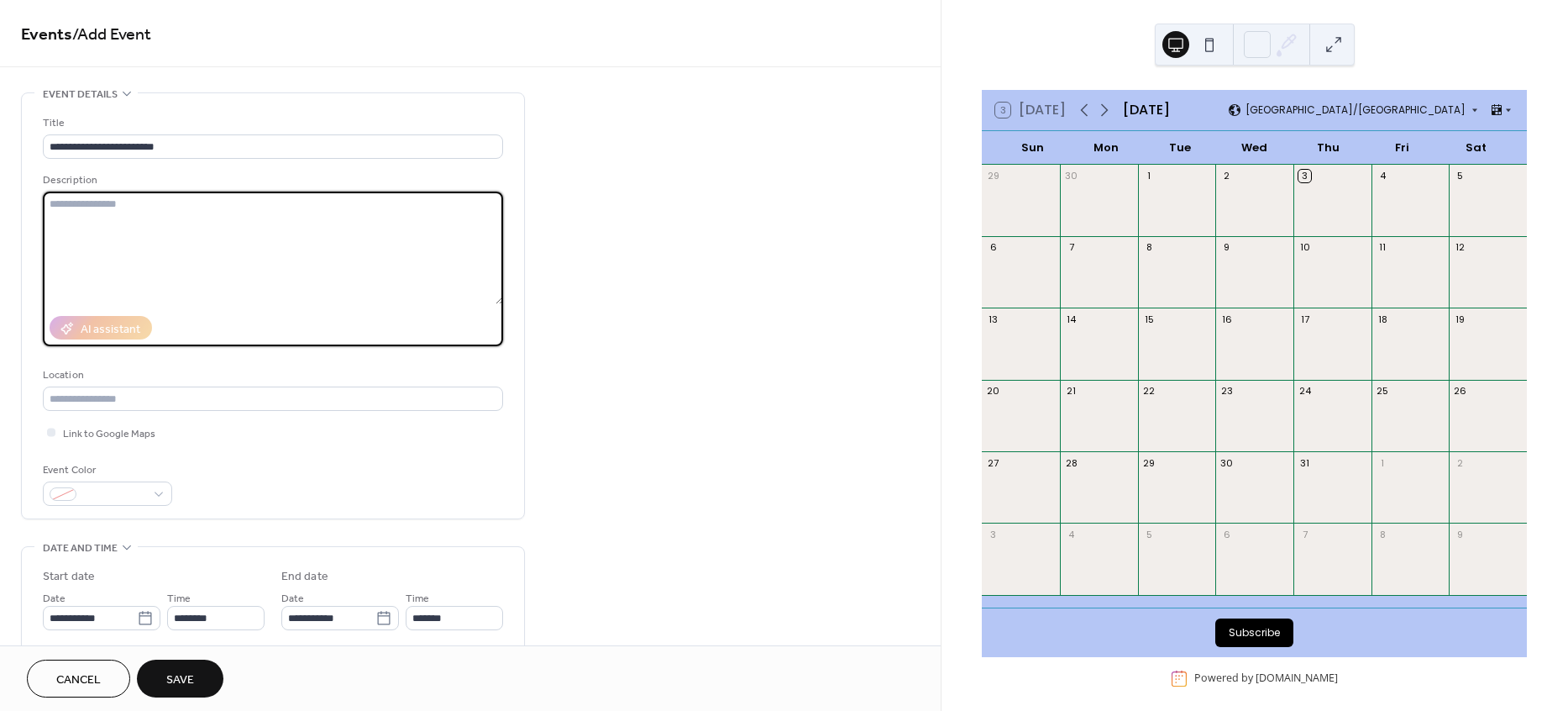 scroll, scrollTop: 140, scrollLeft: 0, axis: vertical 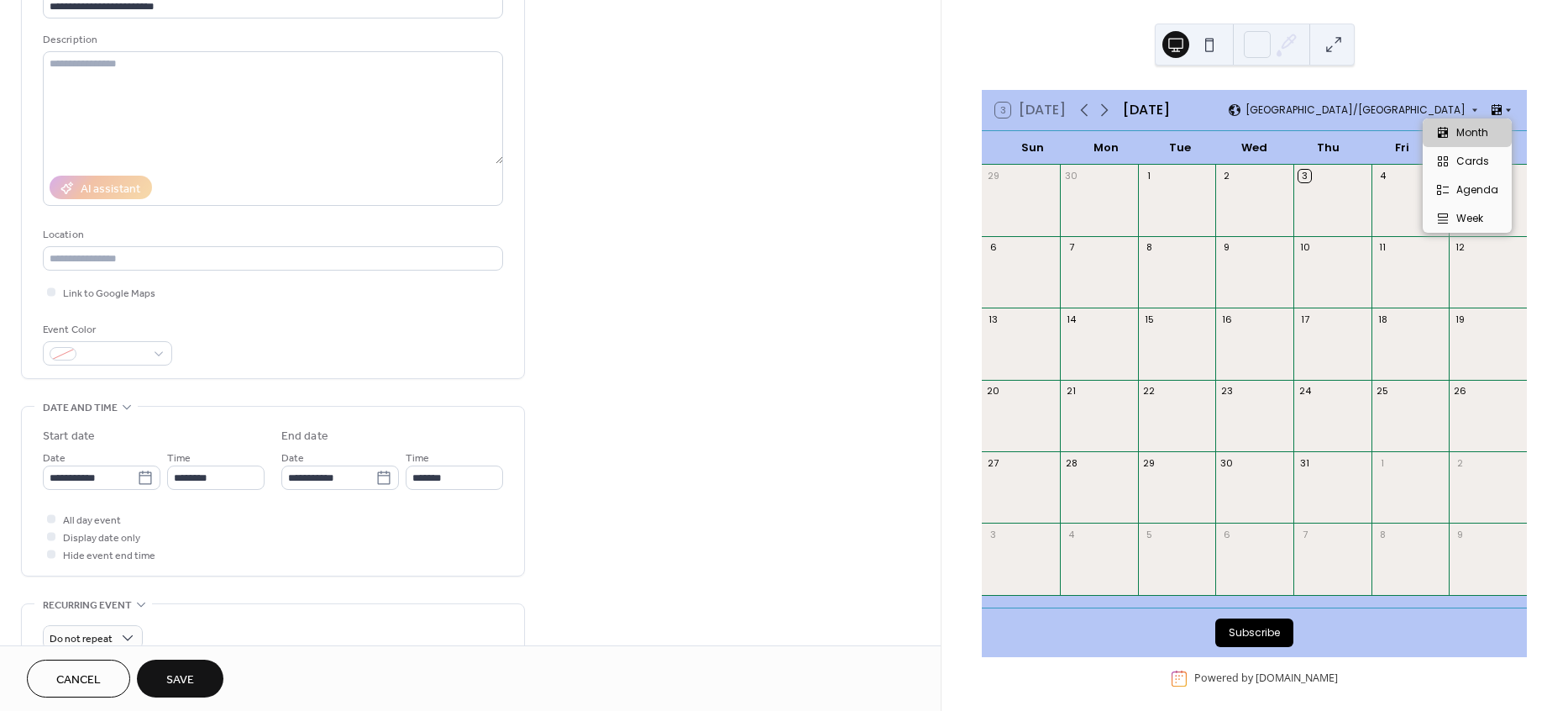 click 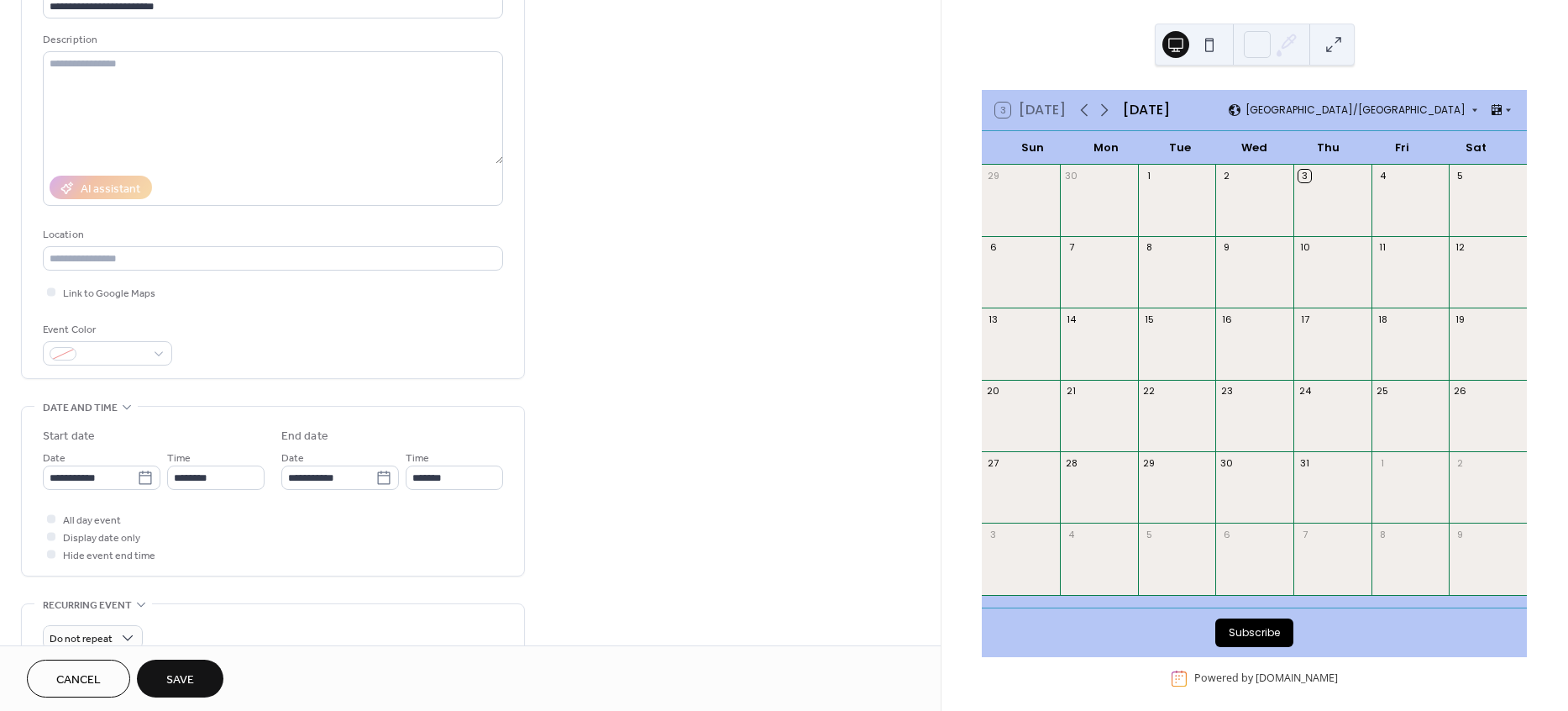 scroll, scrollTop: 365, scrollLeft: 0, axis: vertical 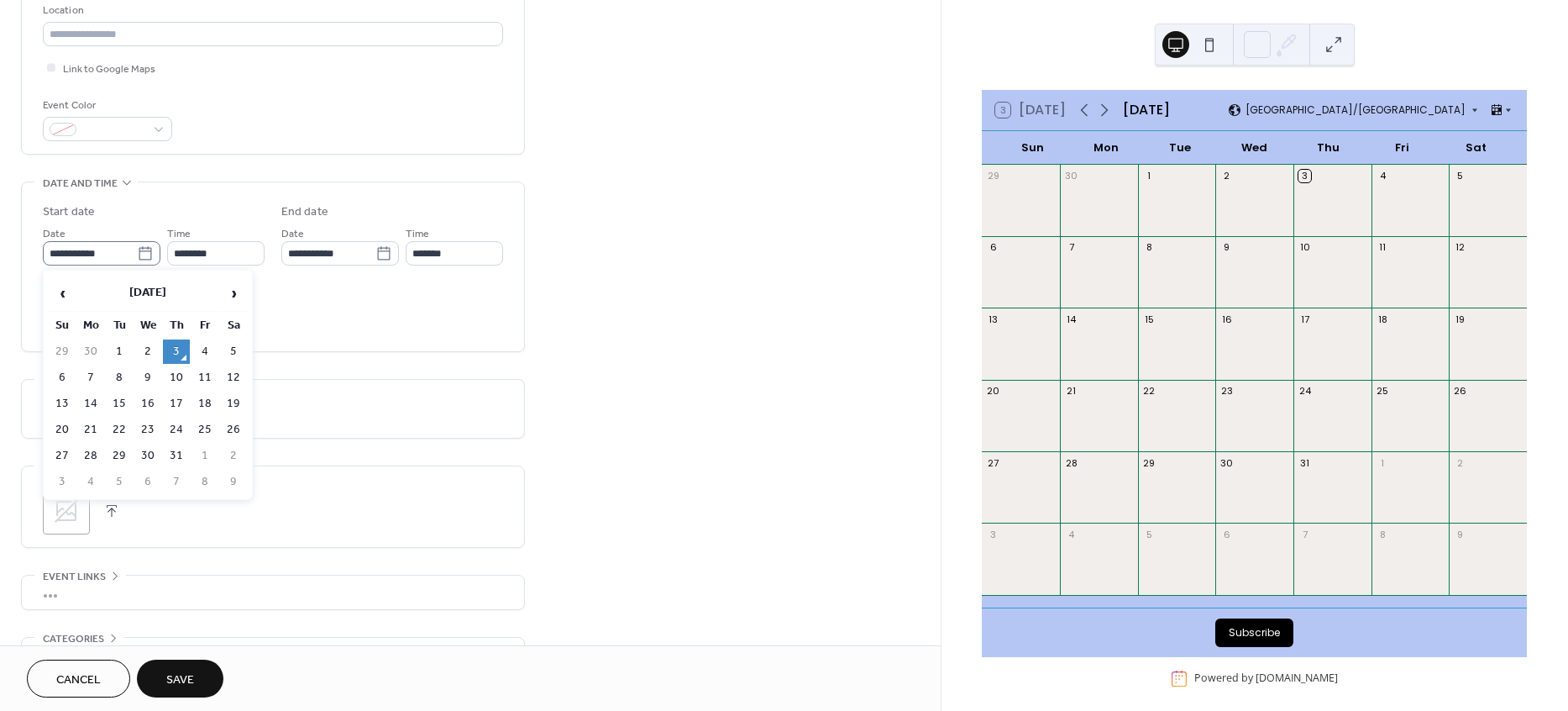 click 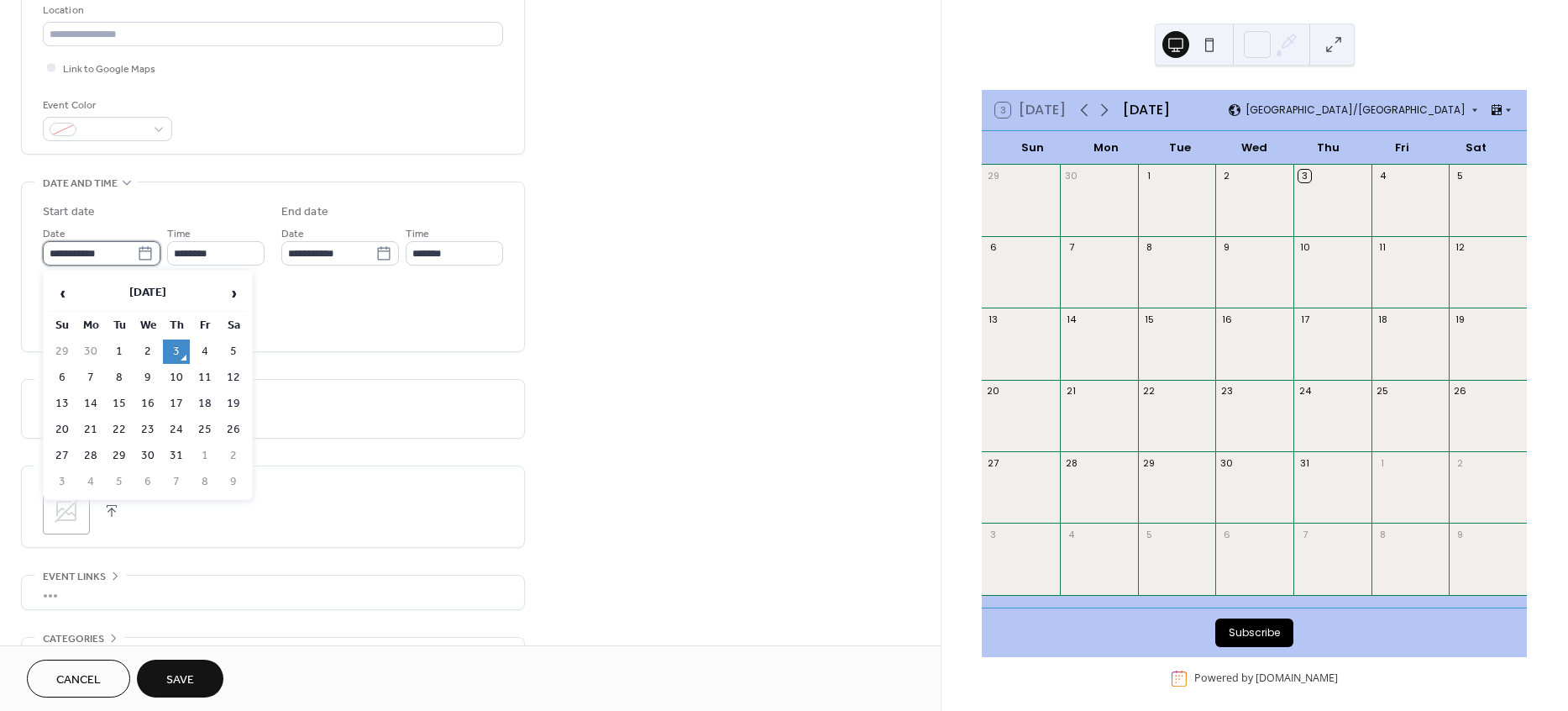click on "**********" at bounding box center (90, 253) 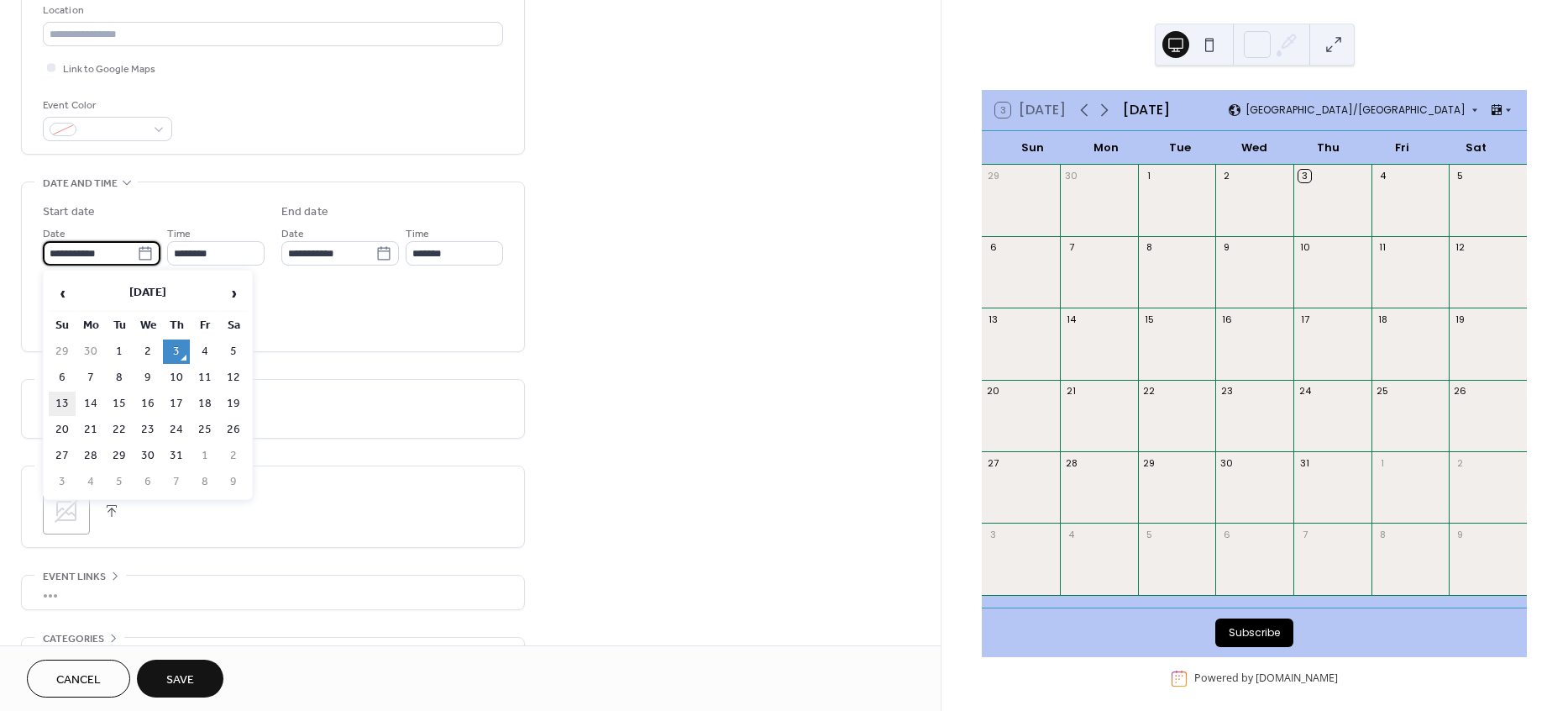 click on "13" at bounding box center [62, 403] 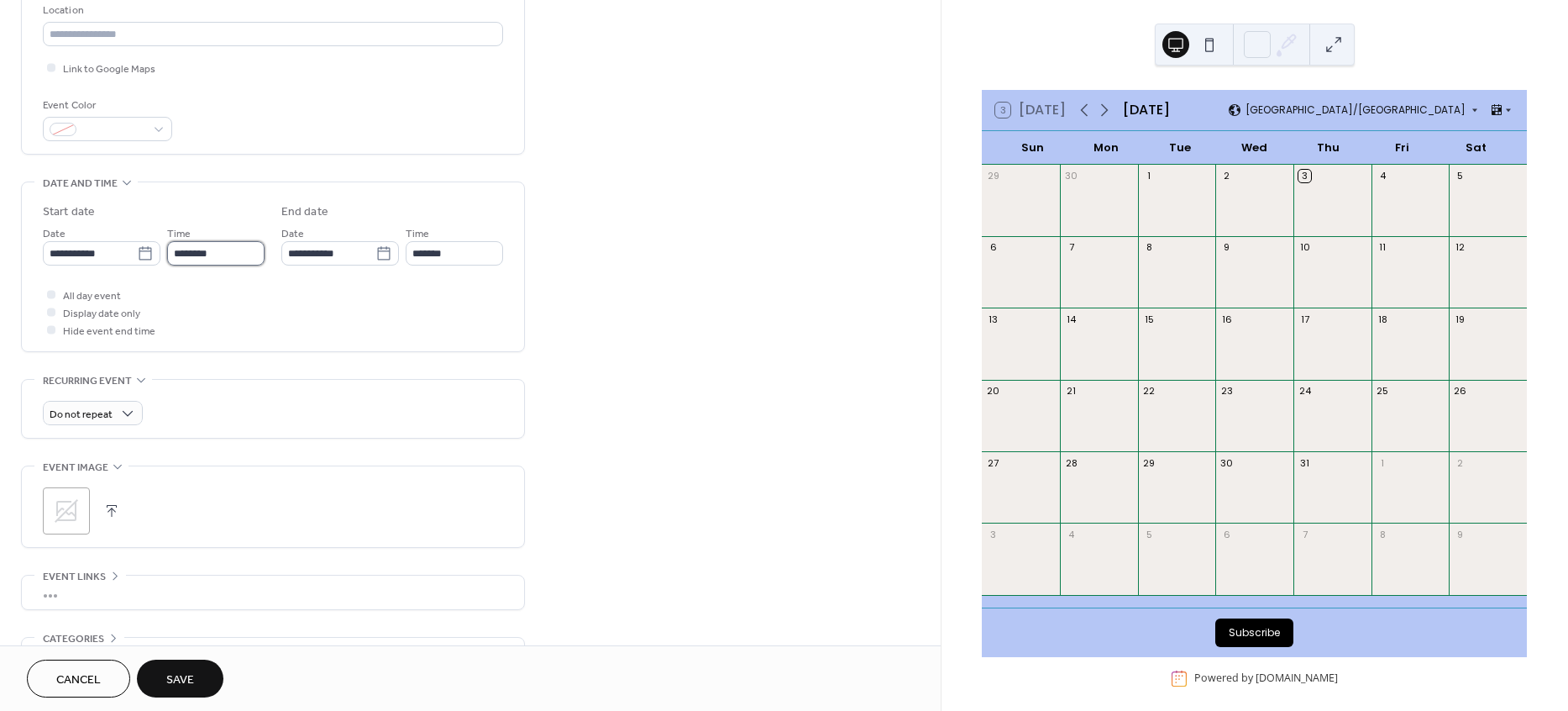 click on "********" at bounding box center (216, 253) 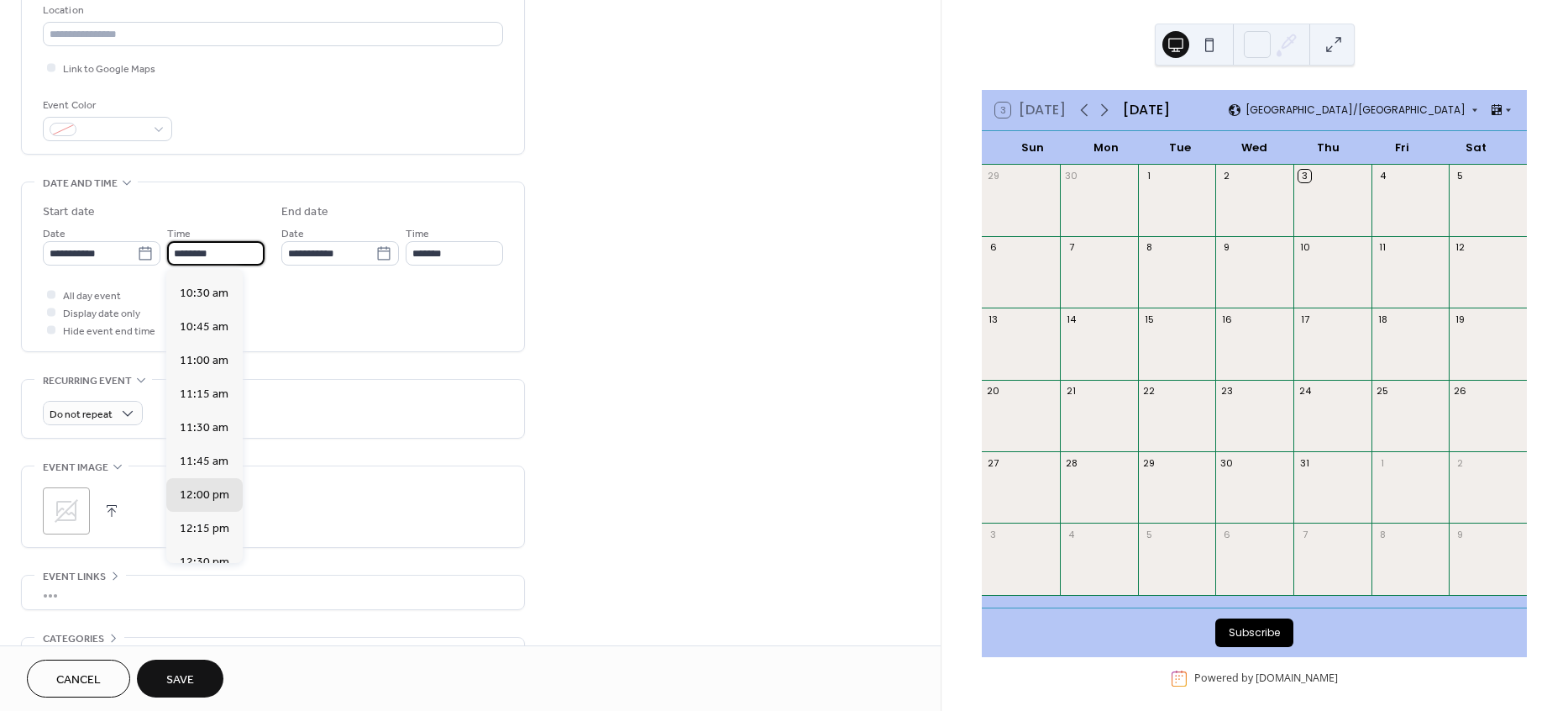 scroll, scrollTop: 1273, scrollLeft: 0, axis: vertical 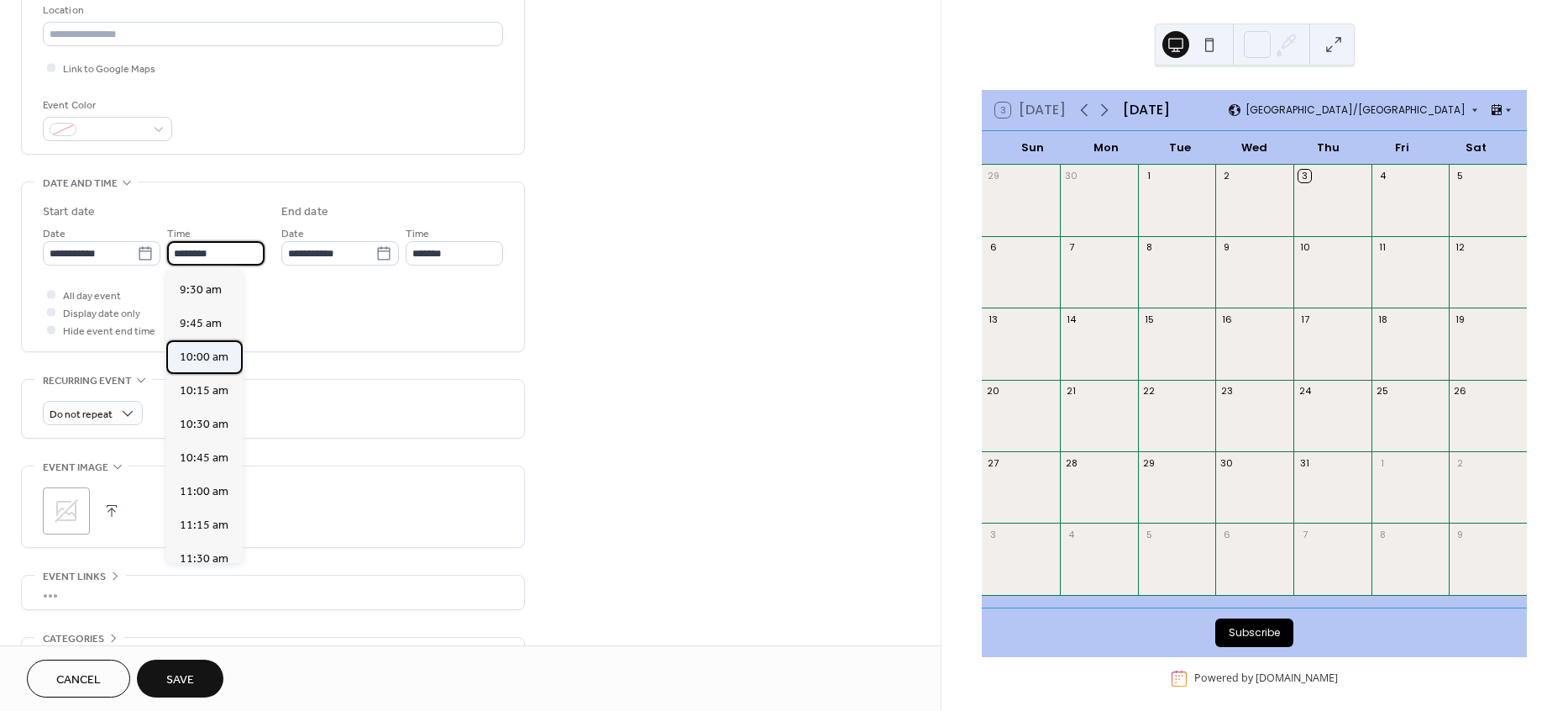 click on "10:00 am" at bounding box center (204, 356) 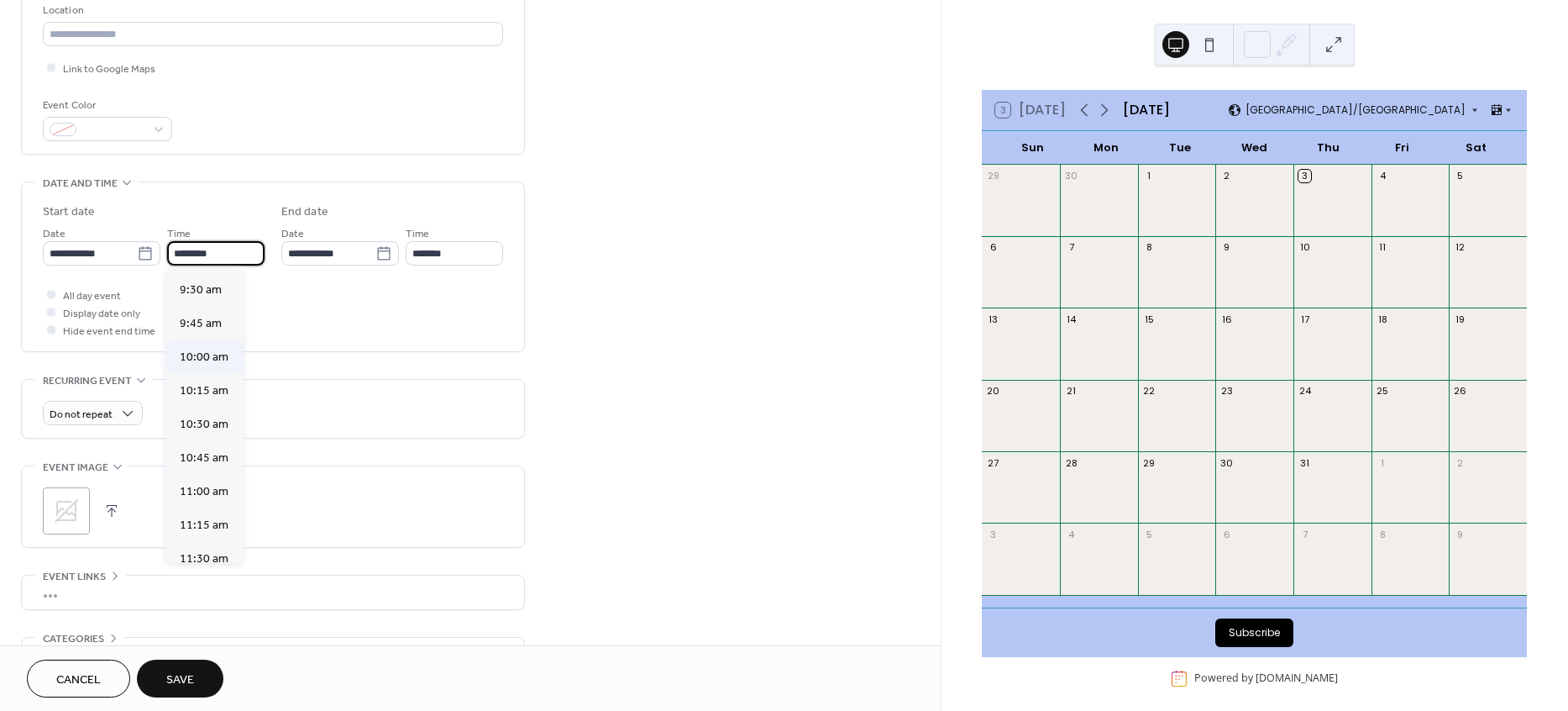 type on "********" 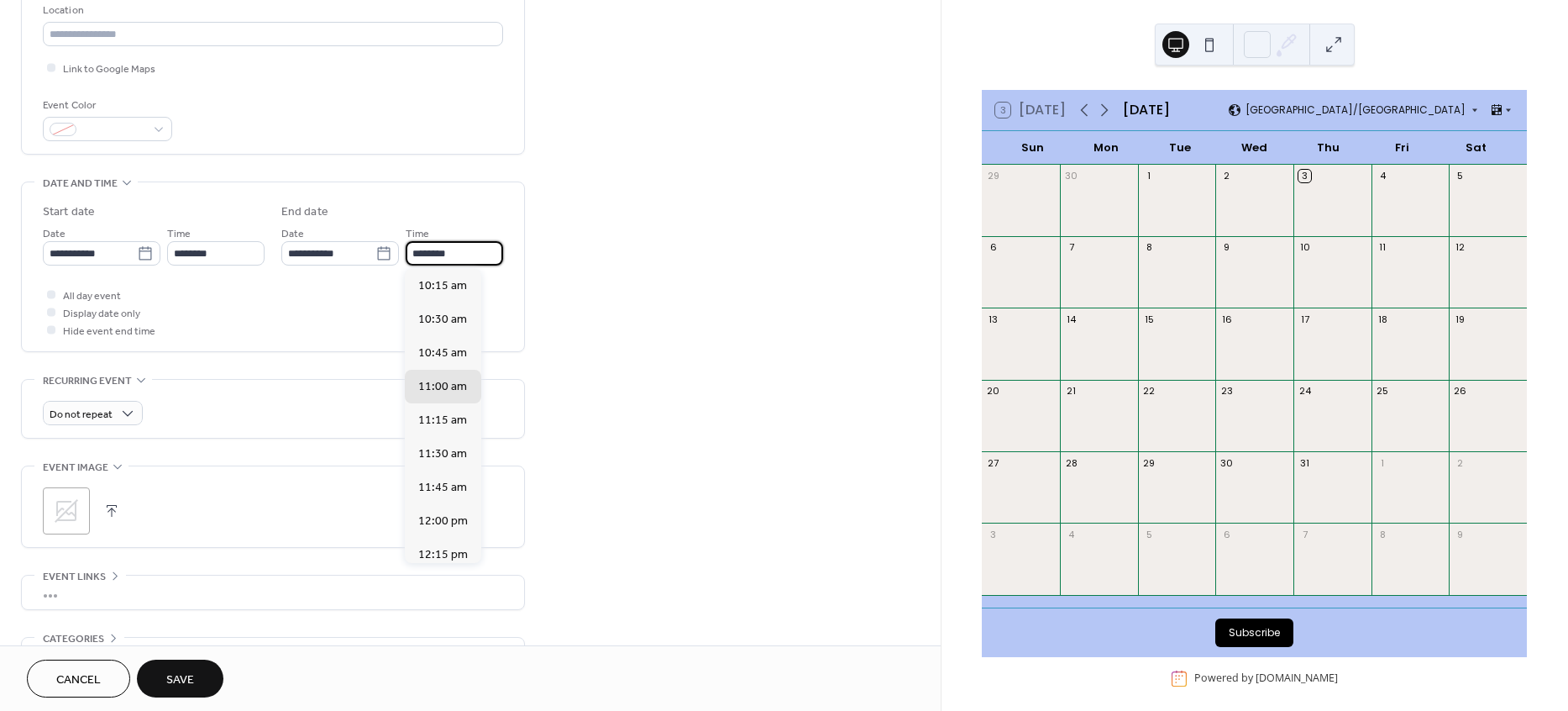 click on "********" at bounding box center [454, 253] 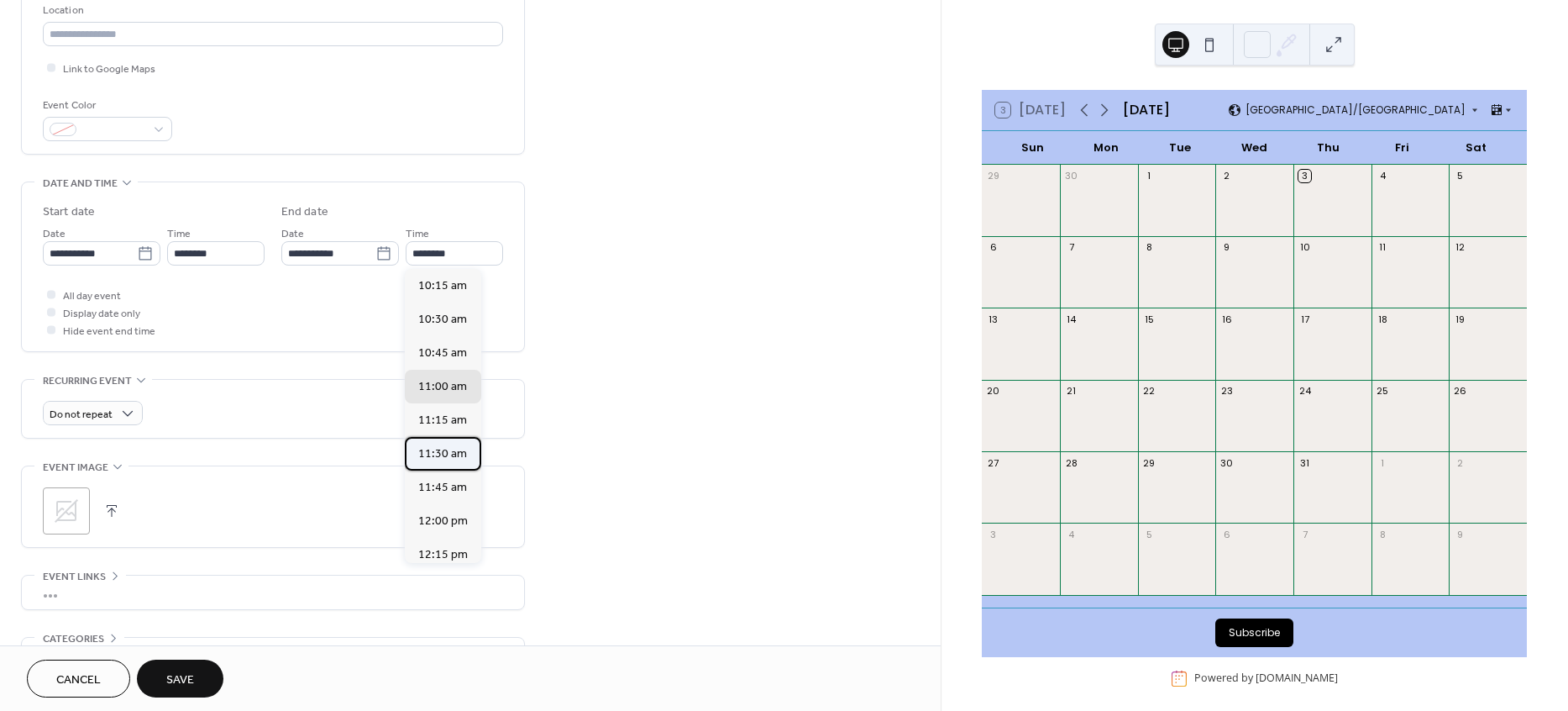 click on "11:30 am" at bounding box center (443, 454) 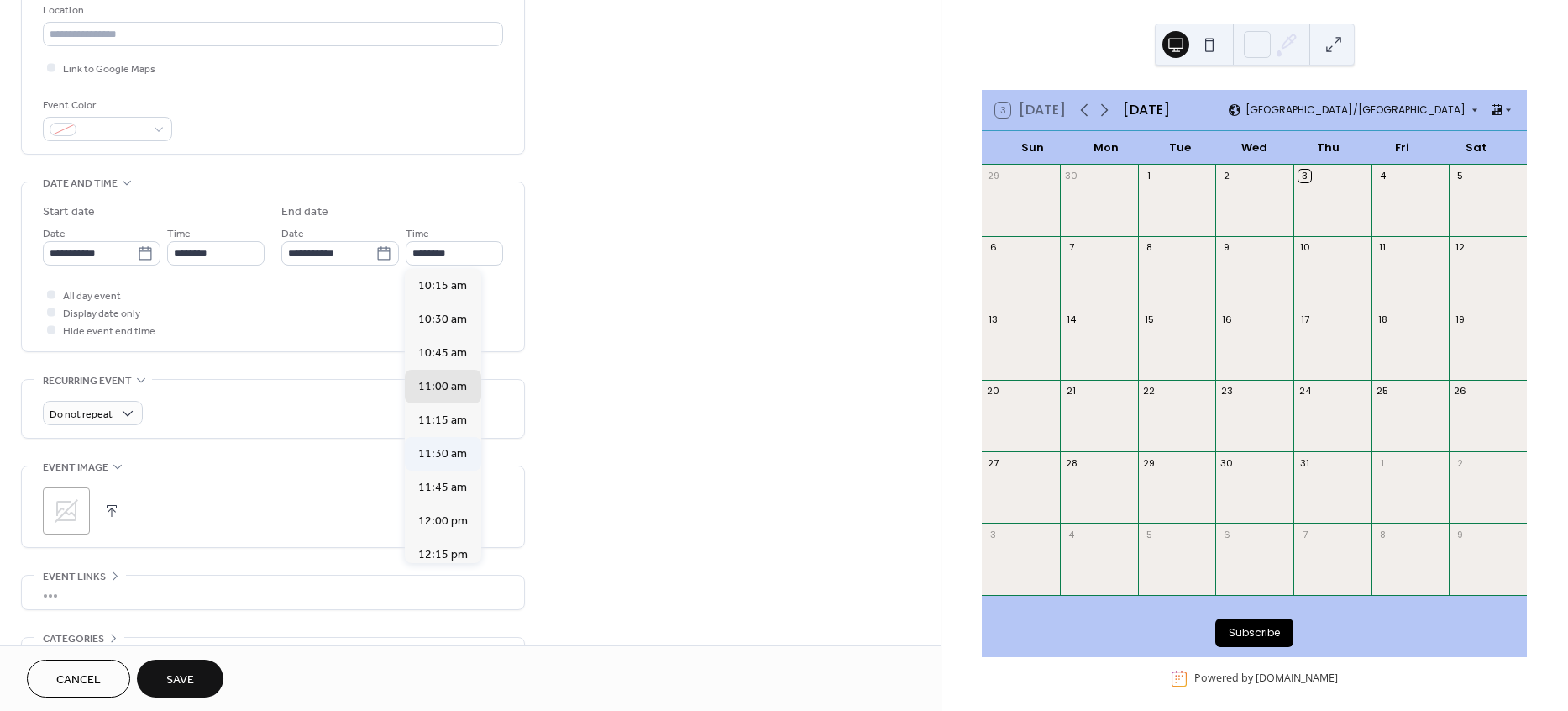 type on "********" 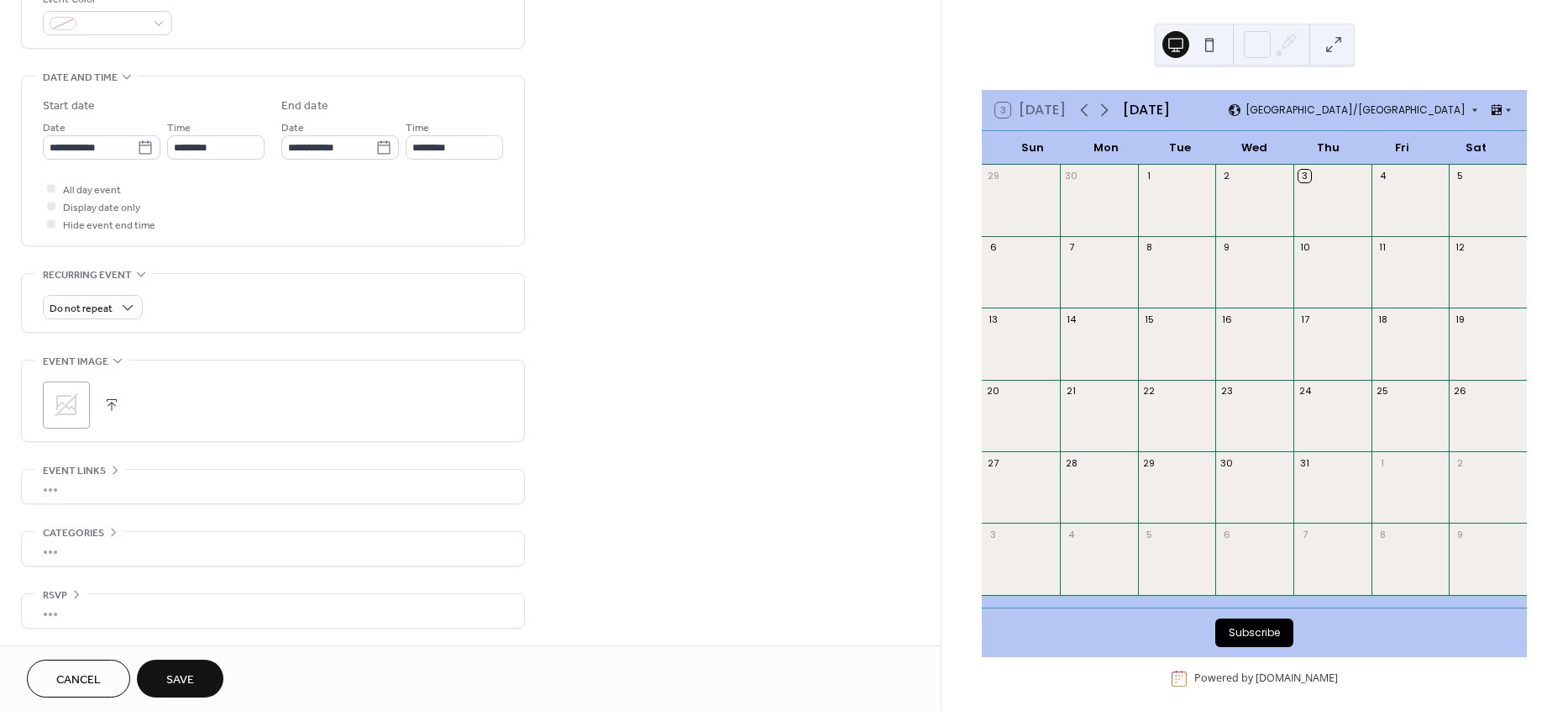 scroll, scrollTop: 0, scrollLeft: 0, axis: both 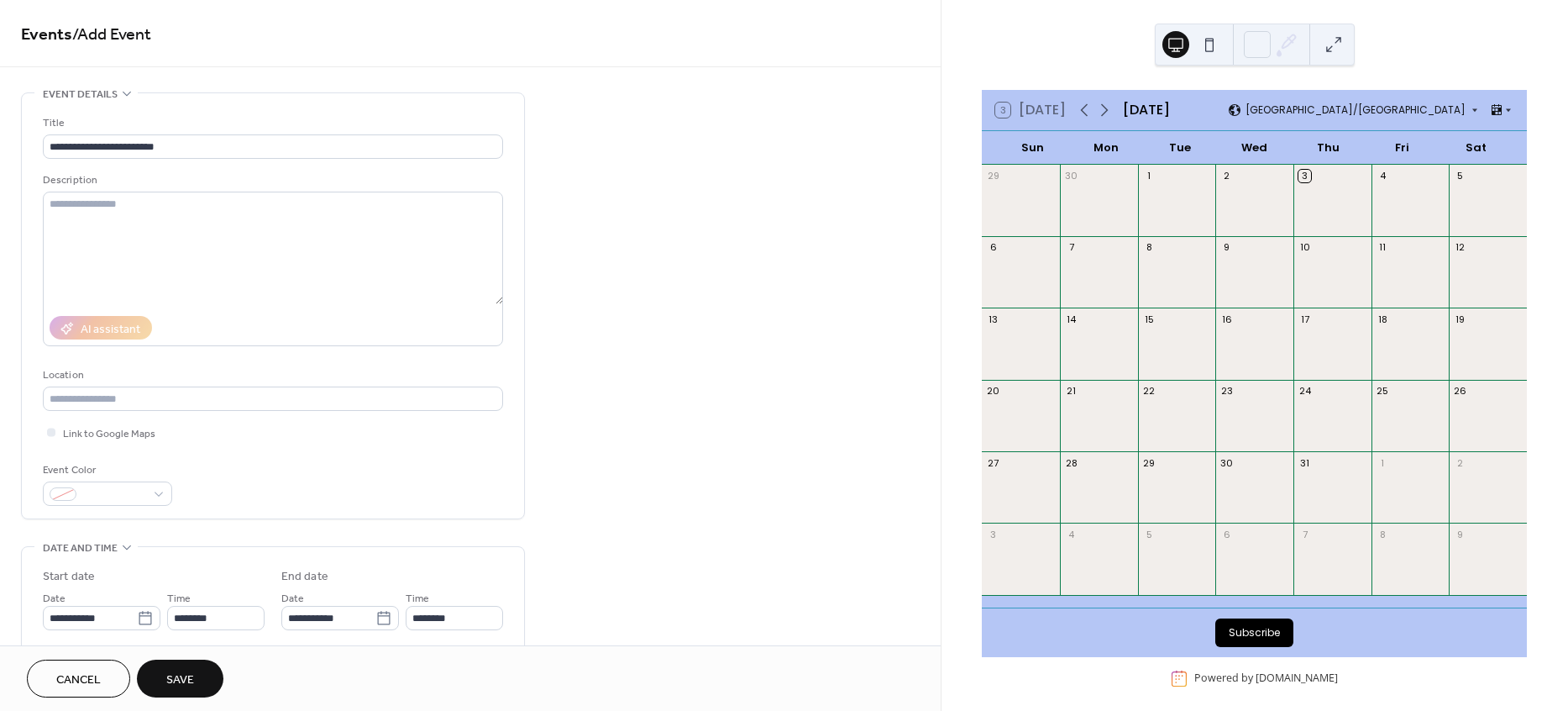 click on "Save" at bounding box center (180, 680) 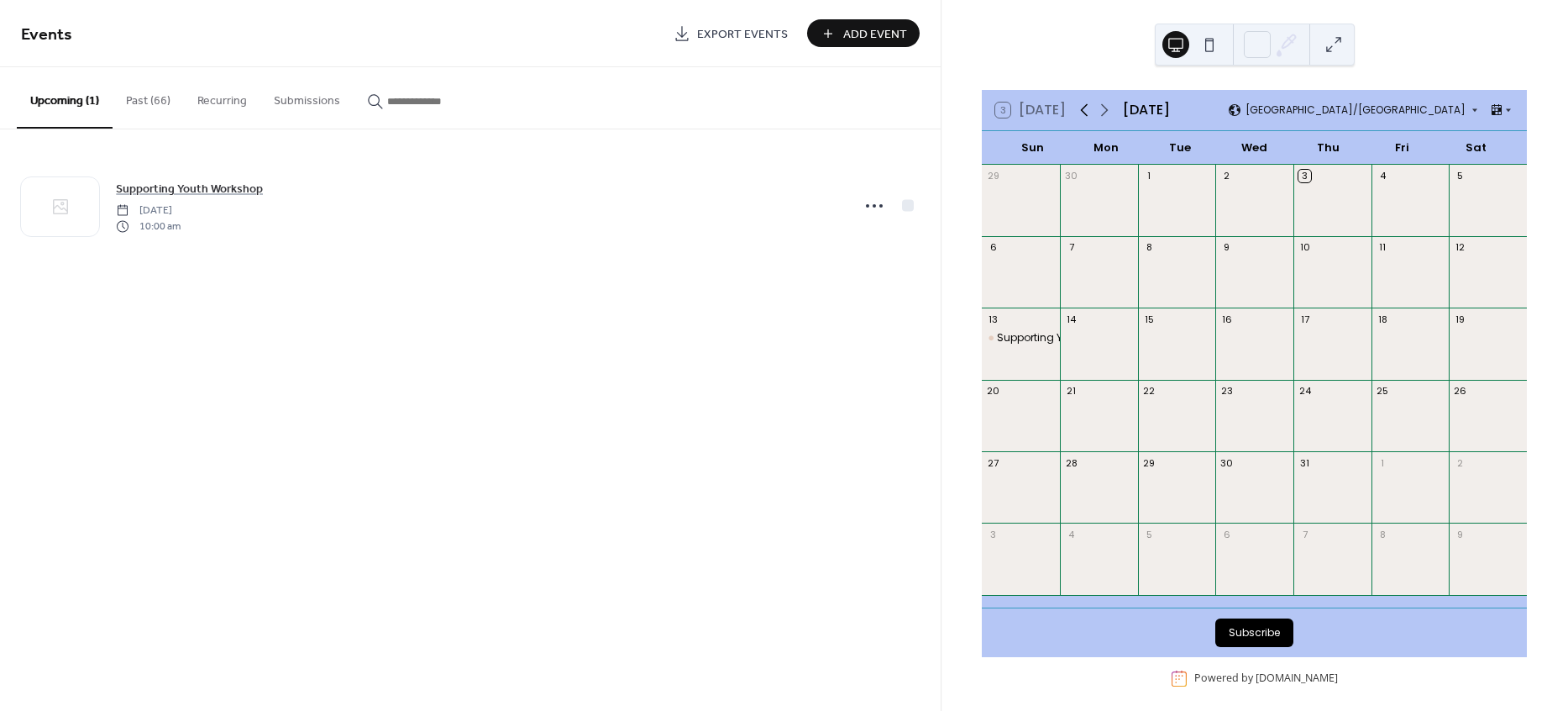 click 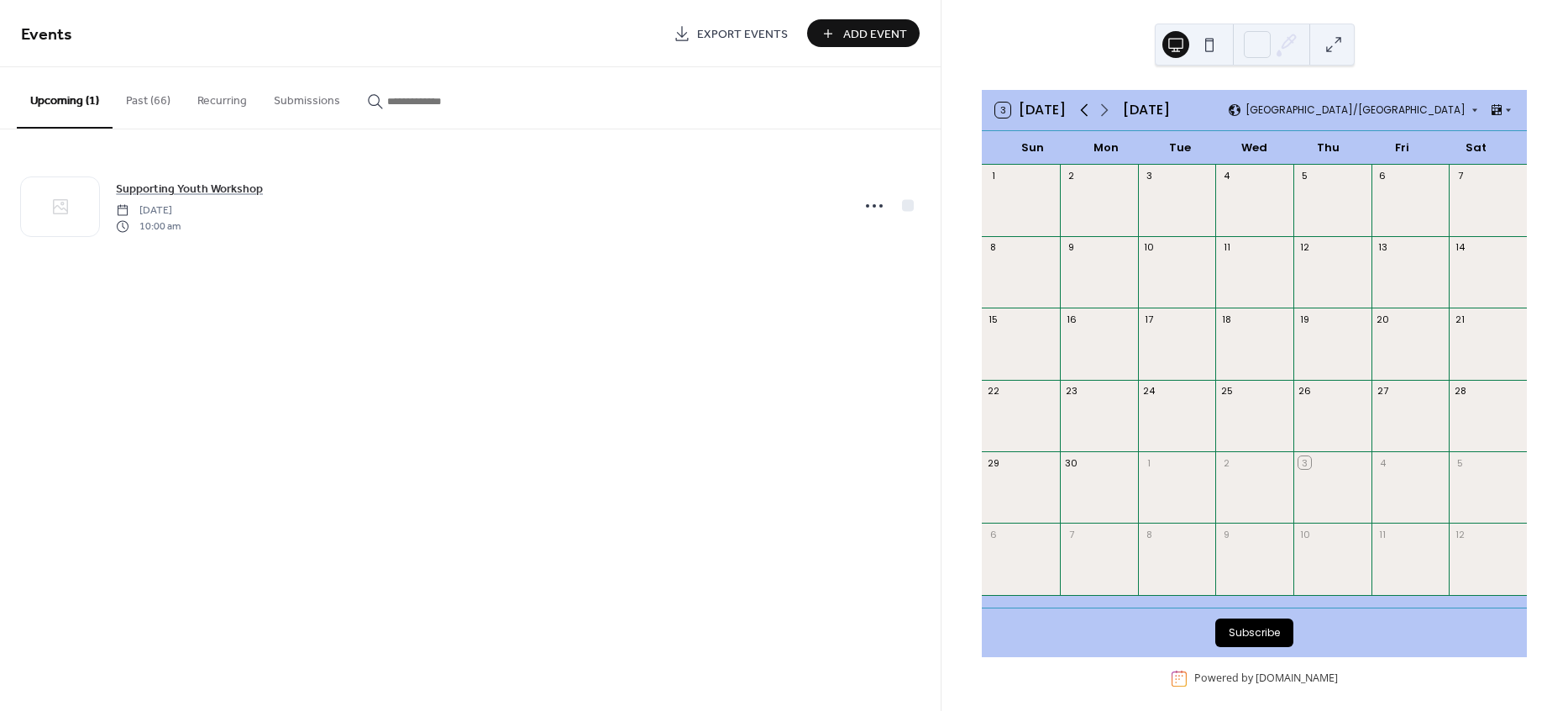 click 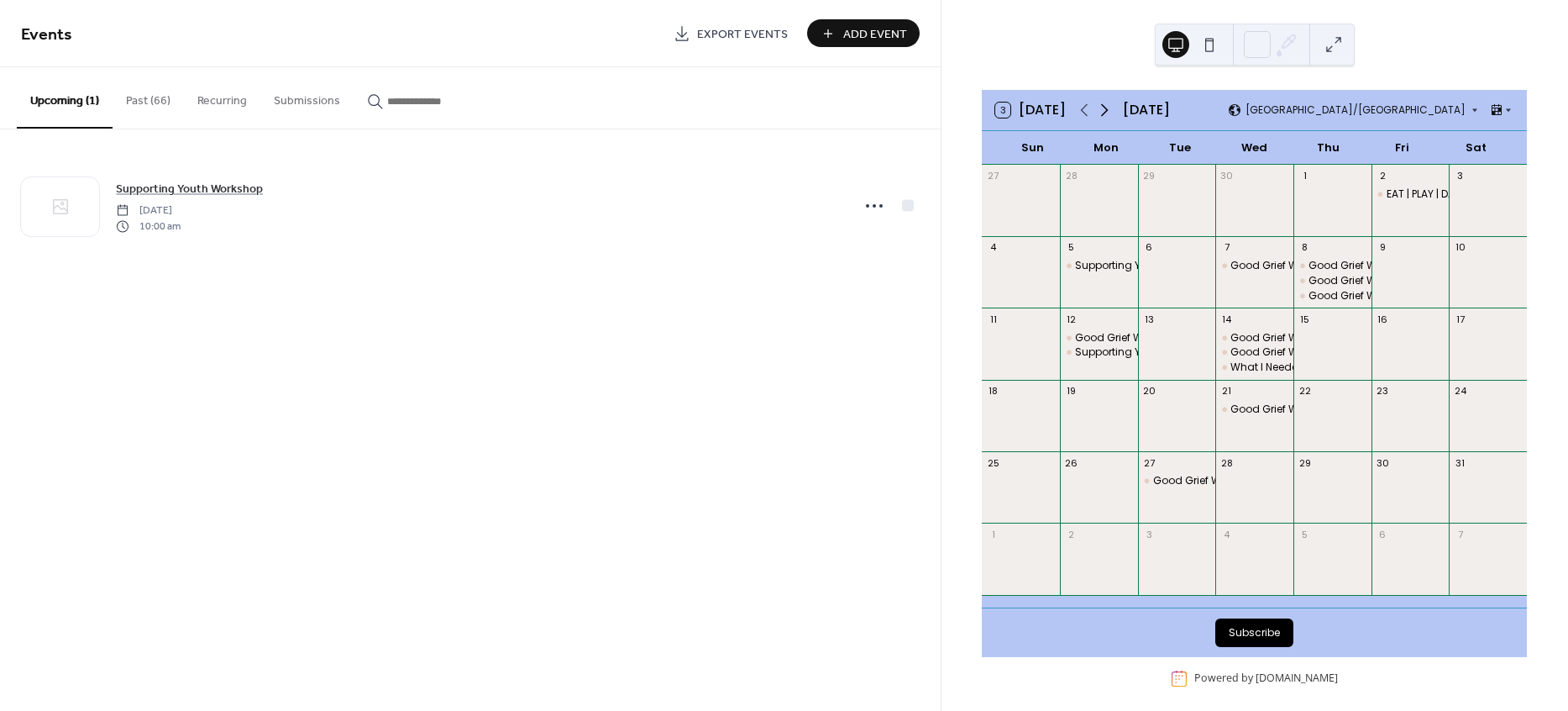 click 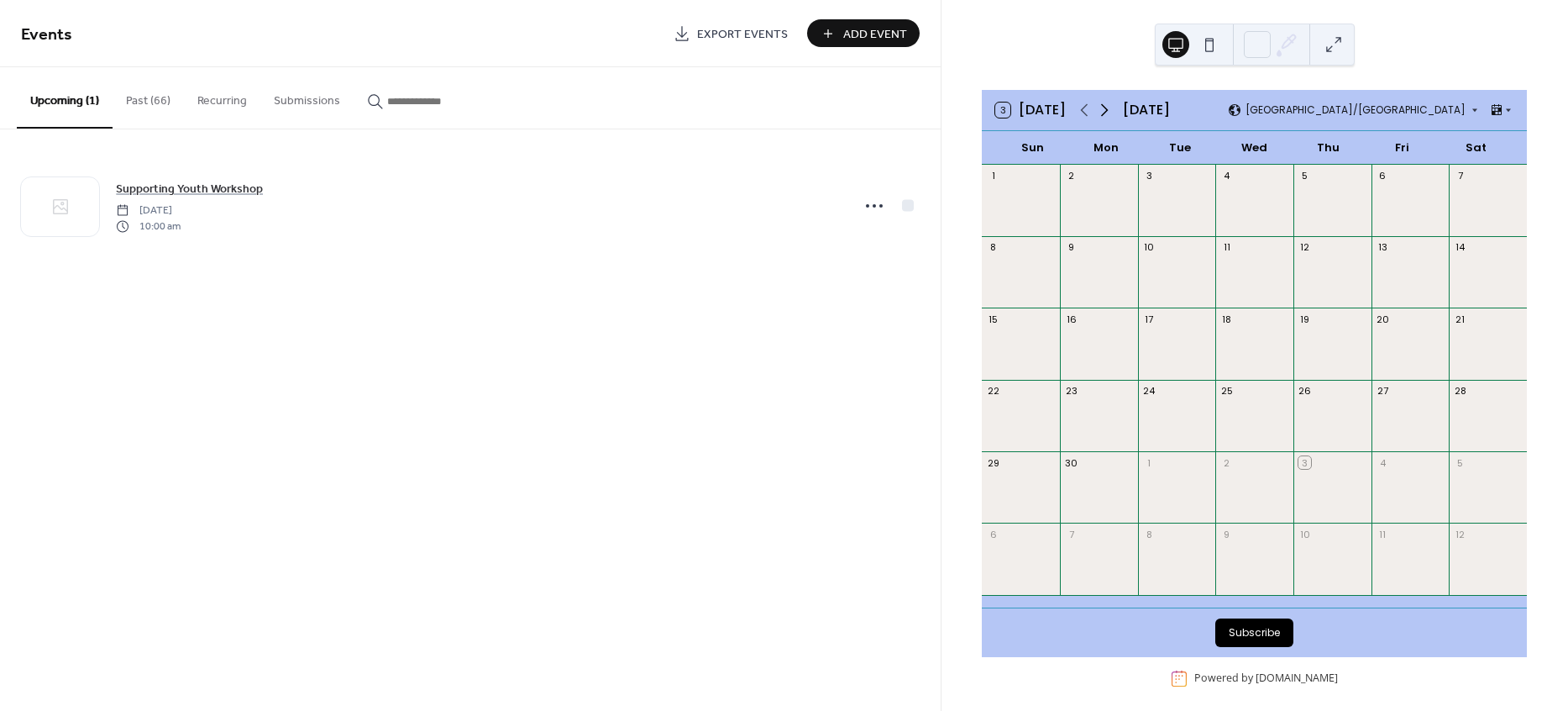 click 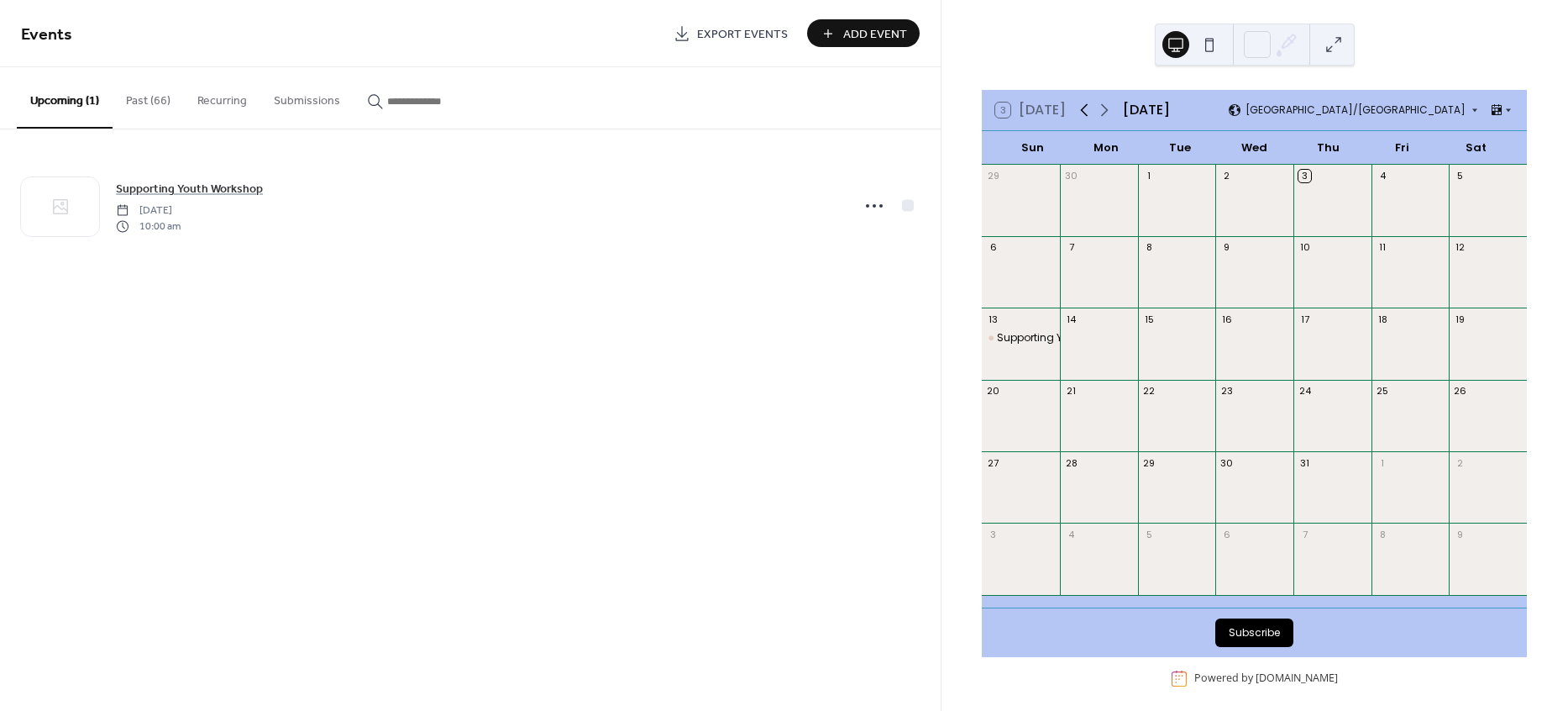 click 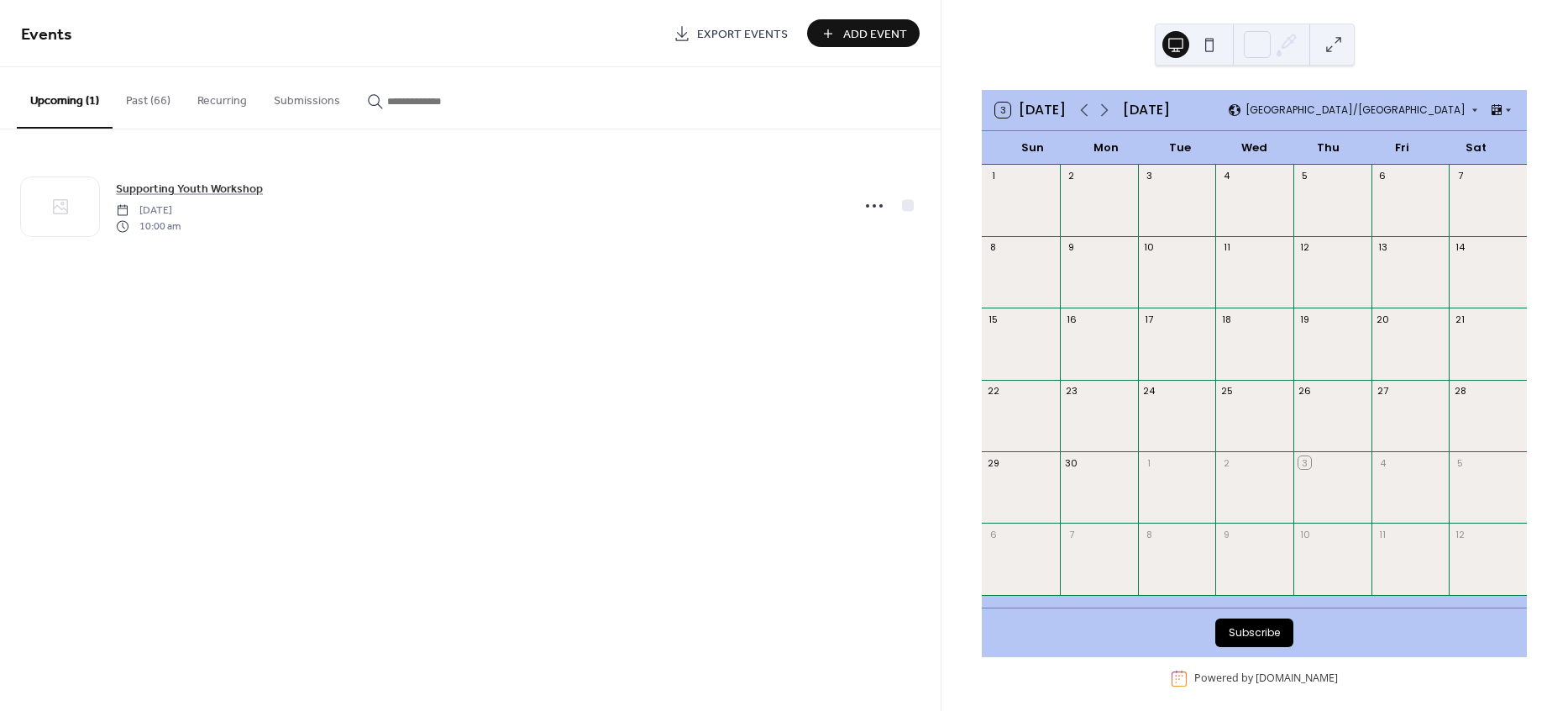 click on "Add Event" at bounding box center [875, 34] 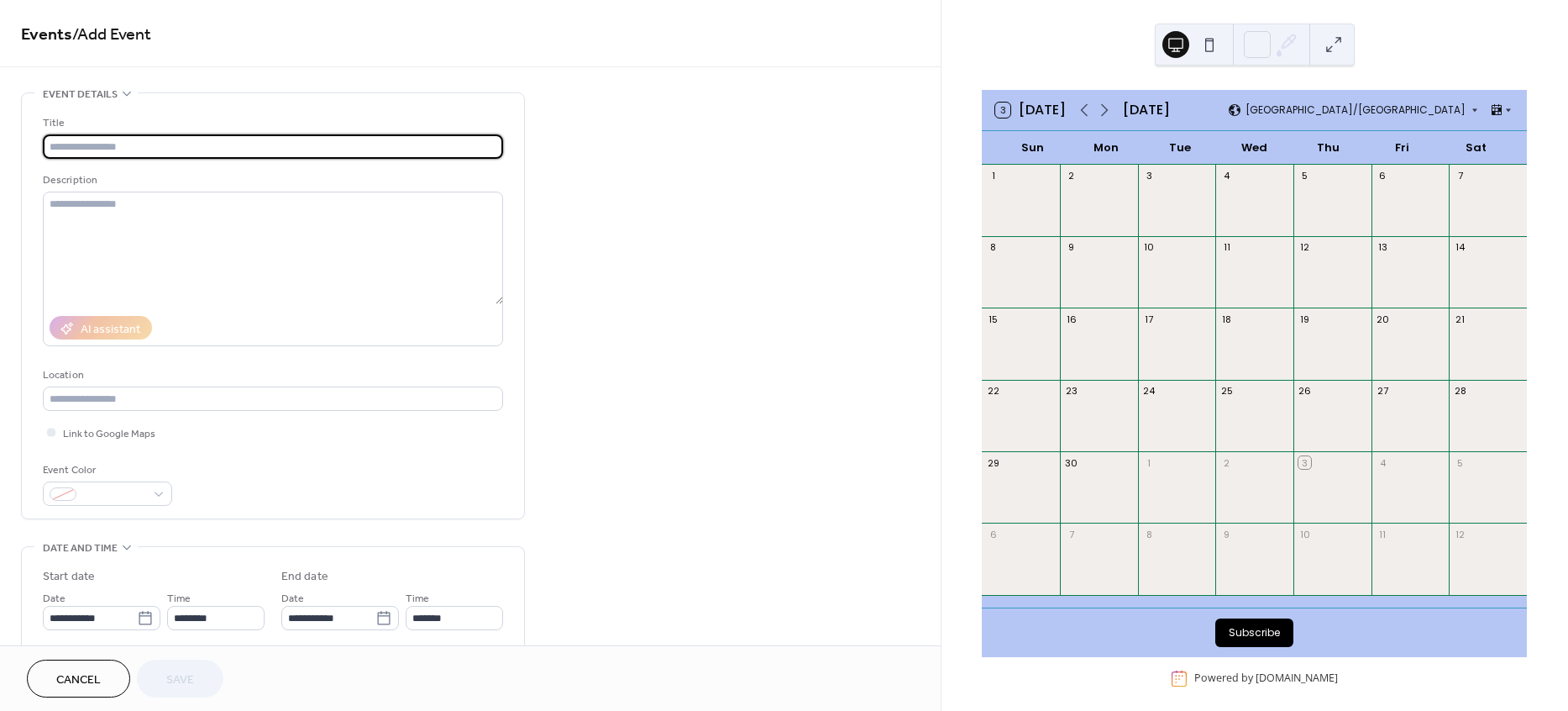 click at bounding box center [273, 146] 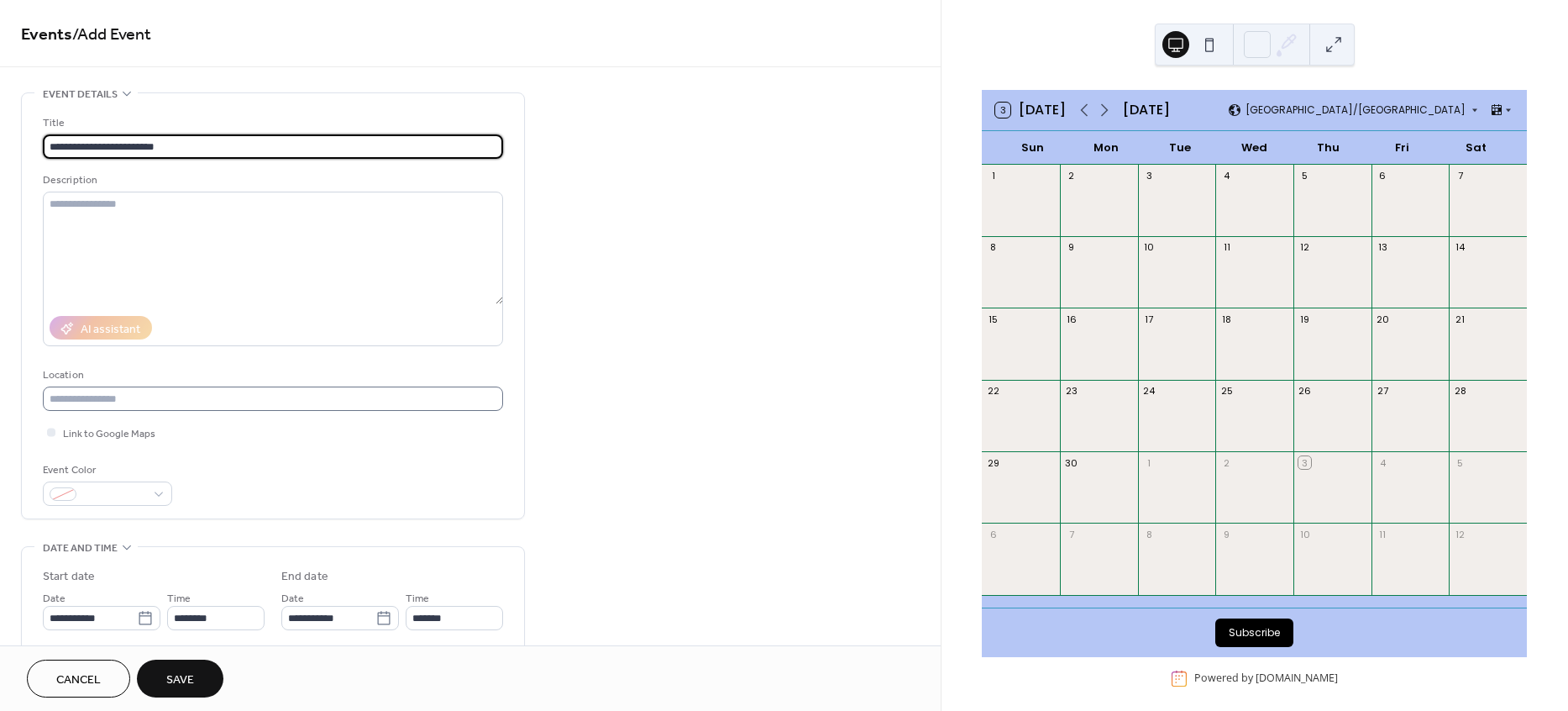 scroll, scrollTop: 329, scrollLeft: 0, axis: vertical 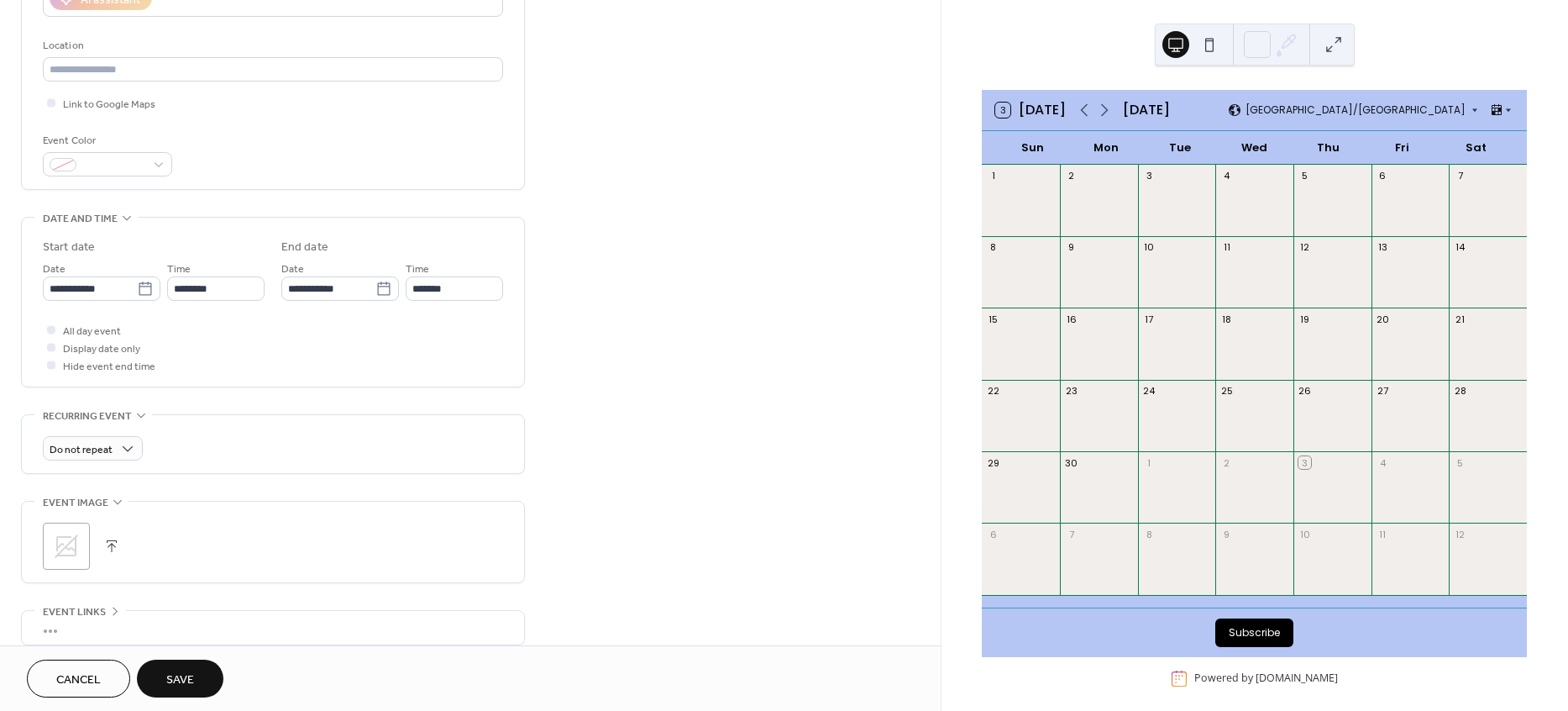type on "**********" 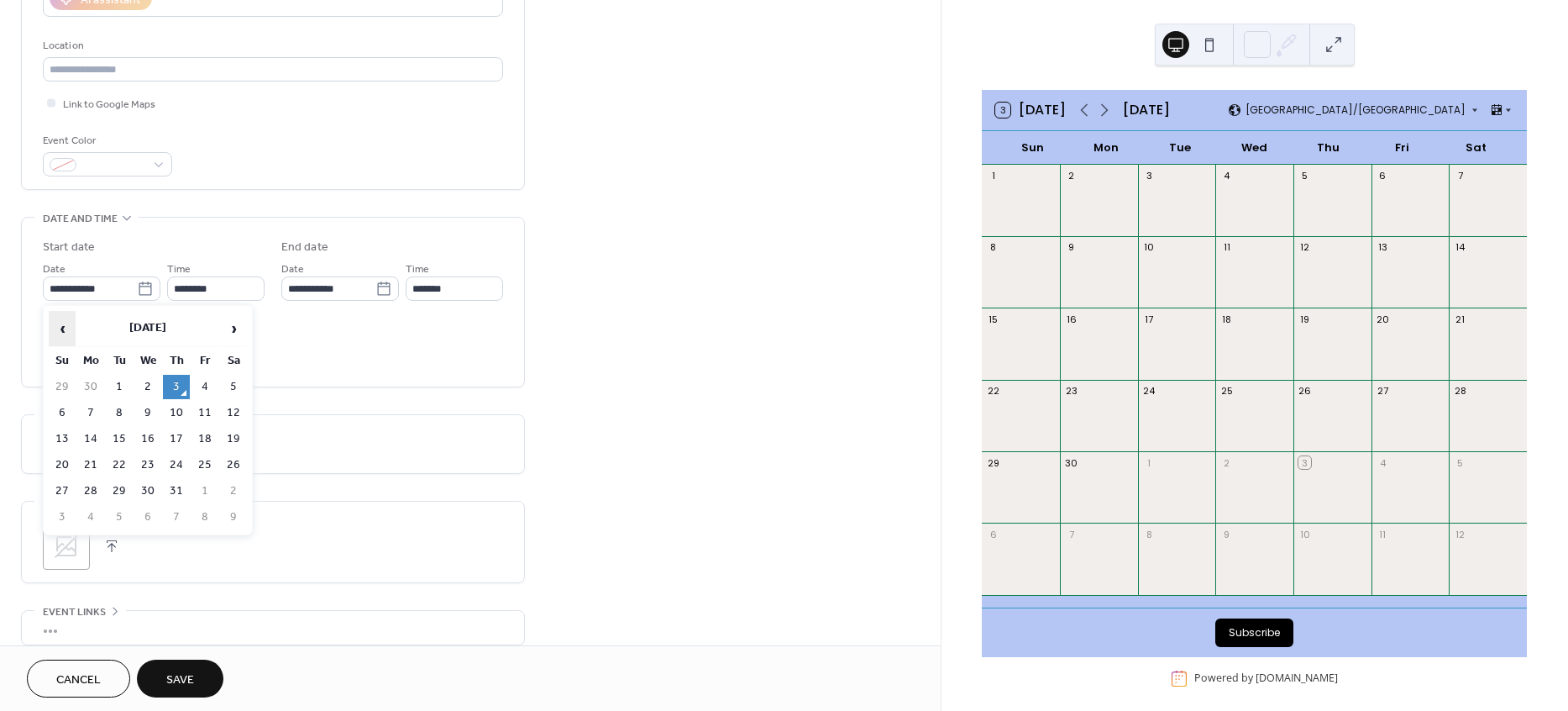 click on "‹" at bounding box center [62, 329] 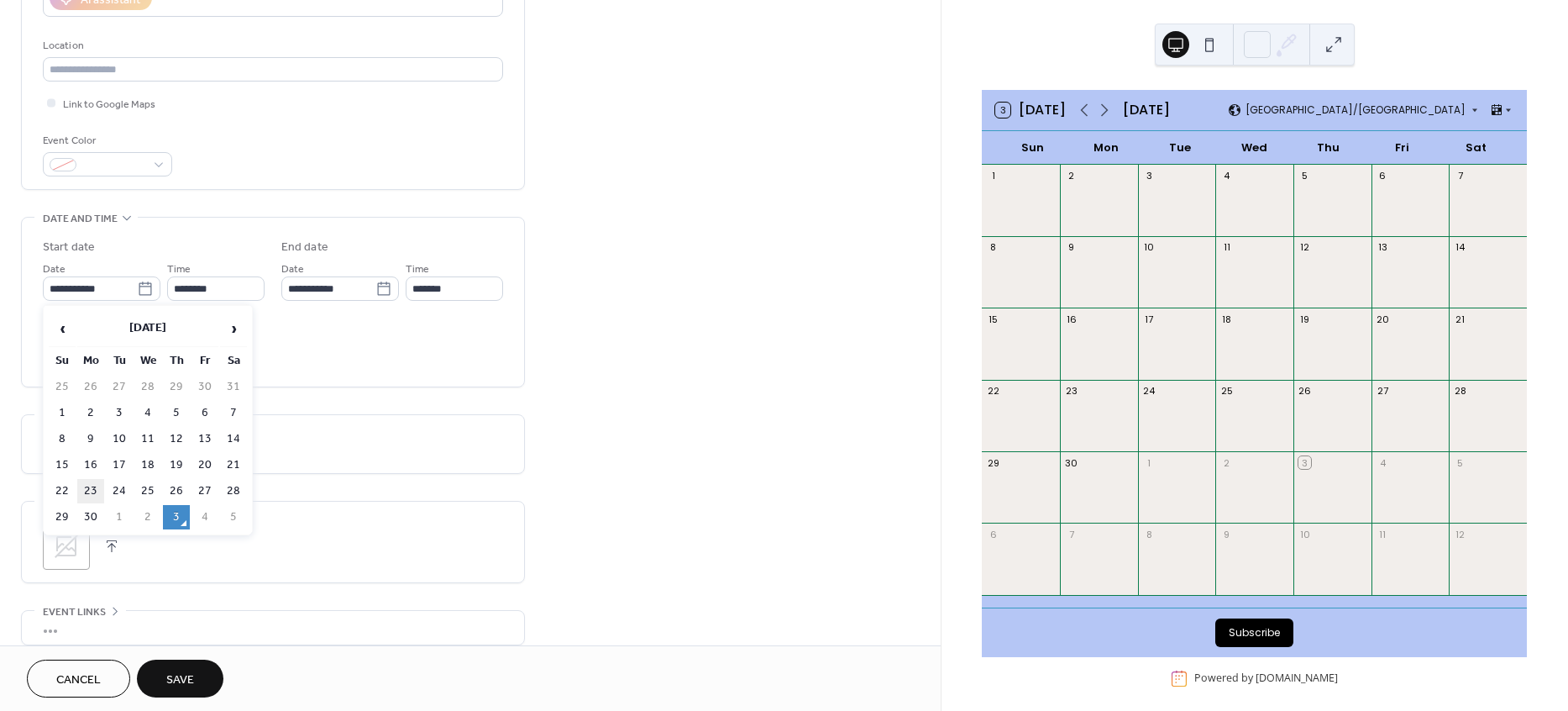 click on "23" at bounding box center (91, 491) 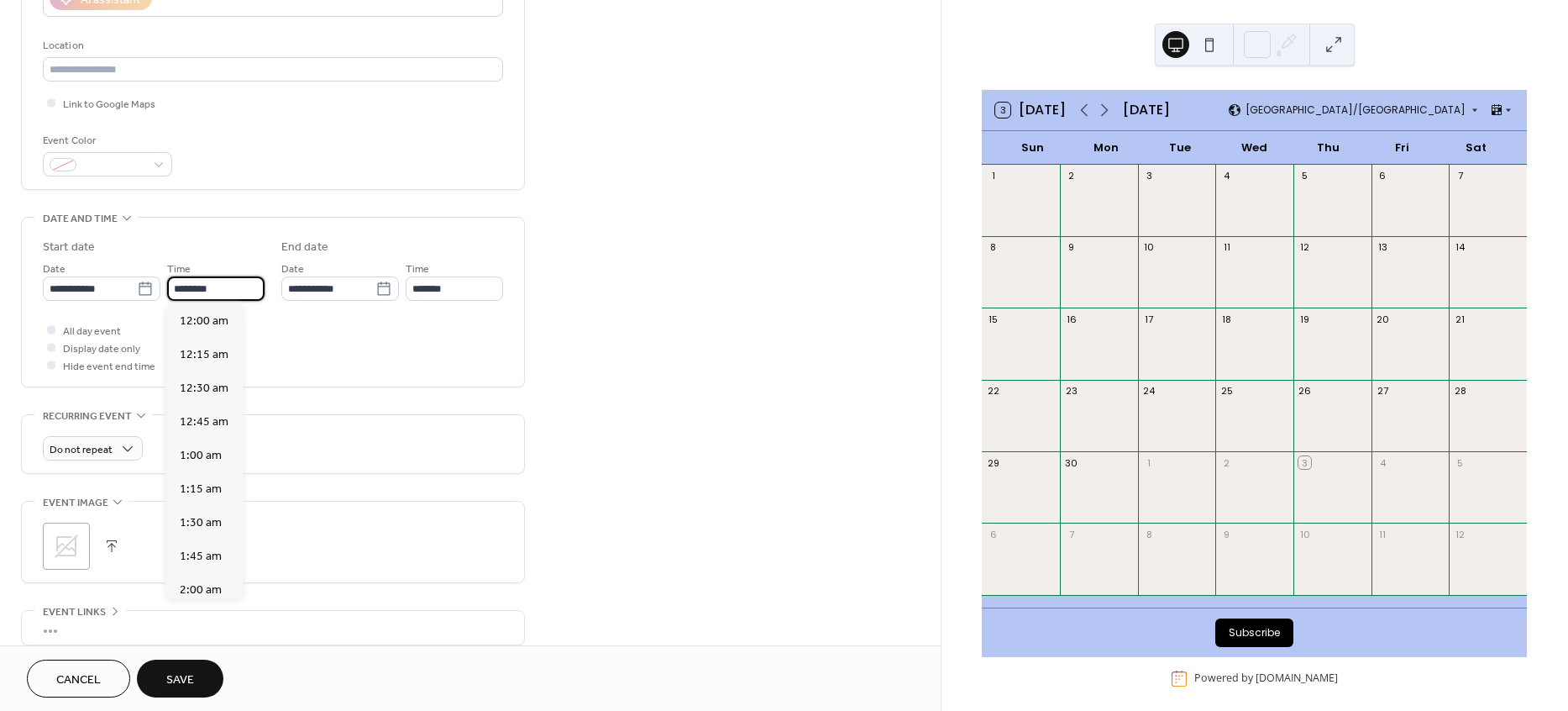 click on "********" at bounding box center (216, 288) 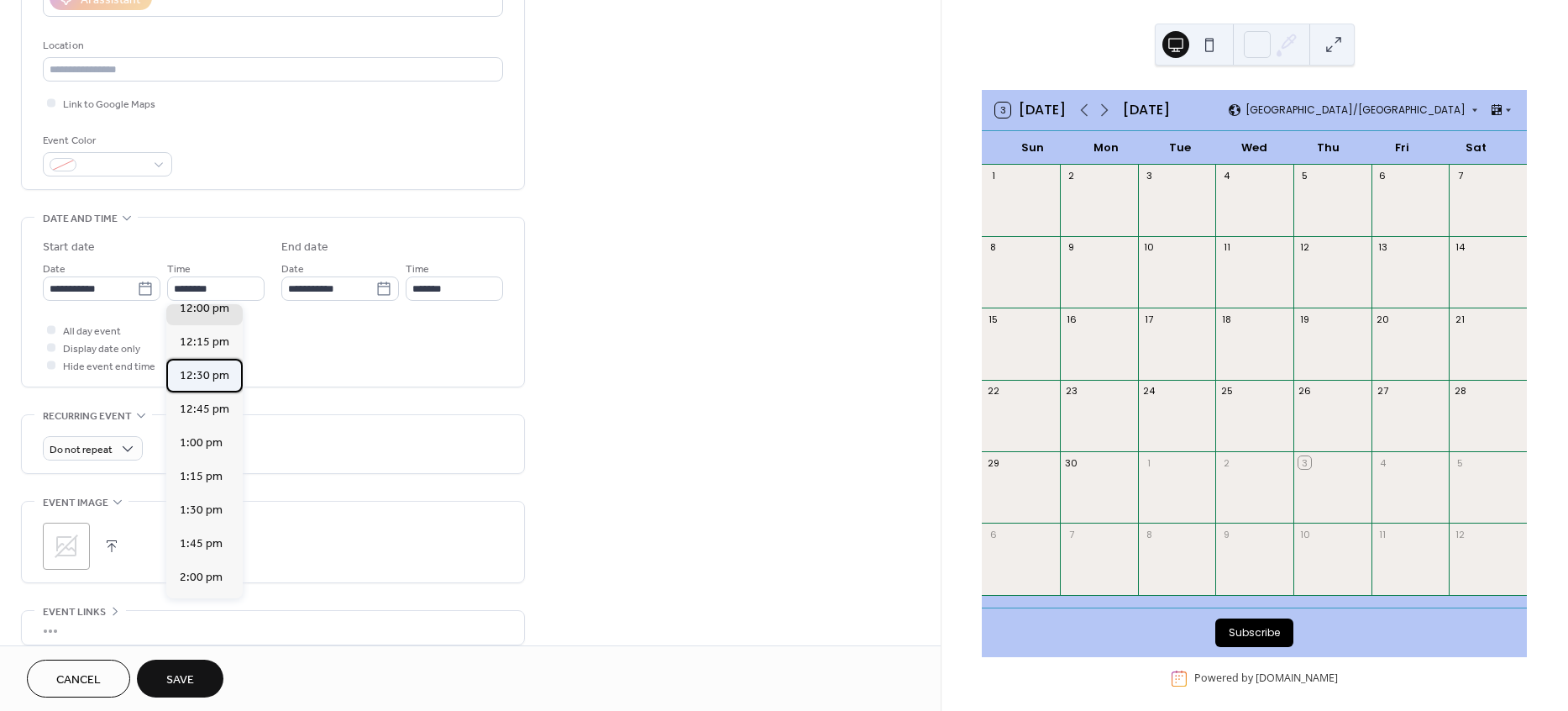 click on "12:30 pm" at bounding box center [204, 375] 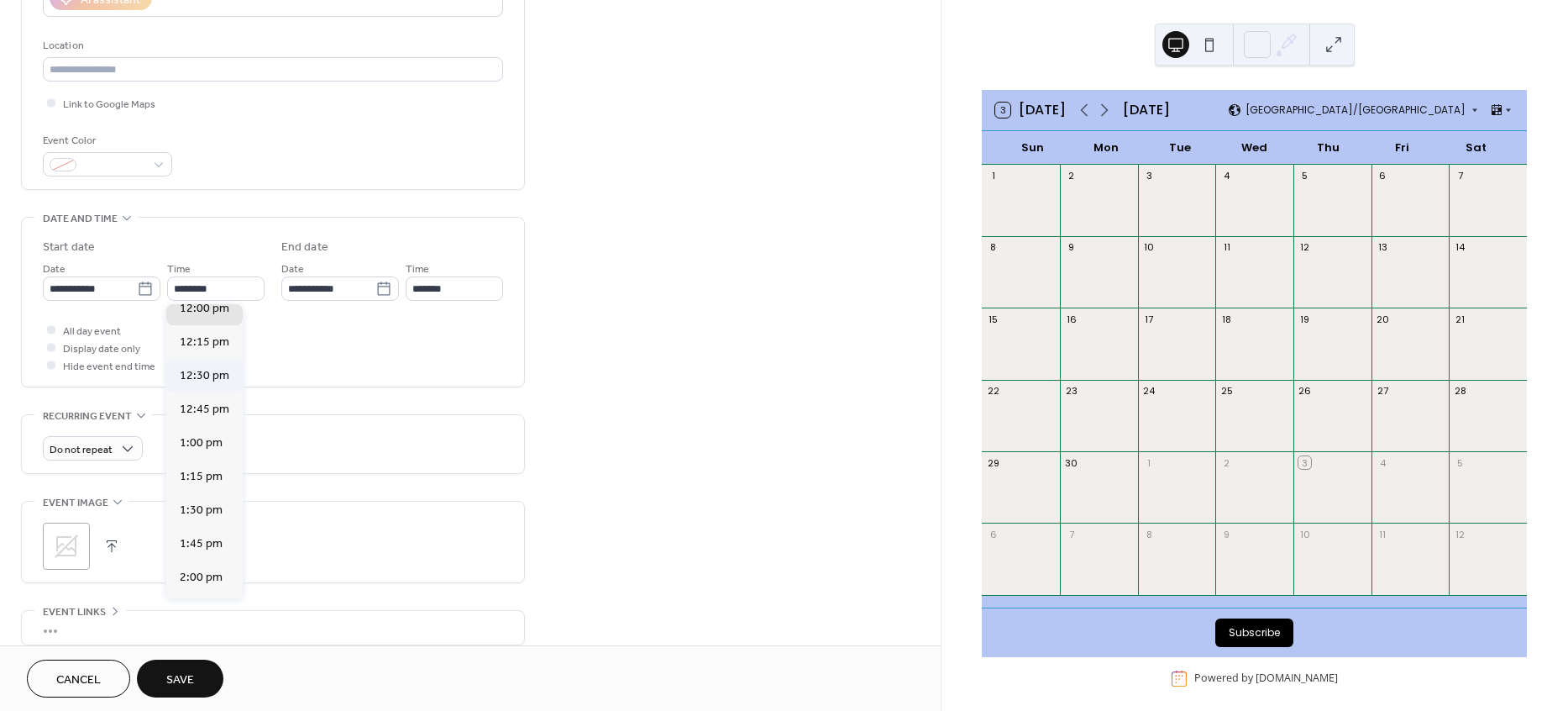 type on "********" 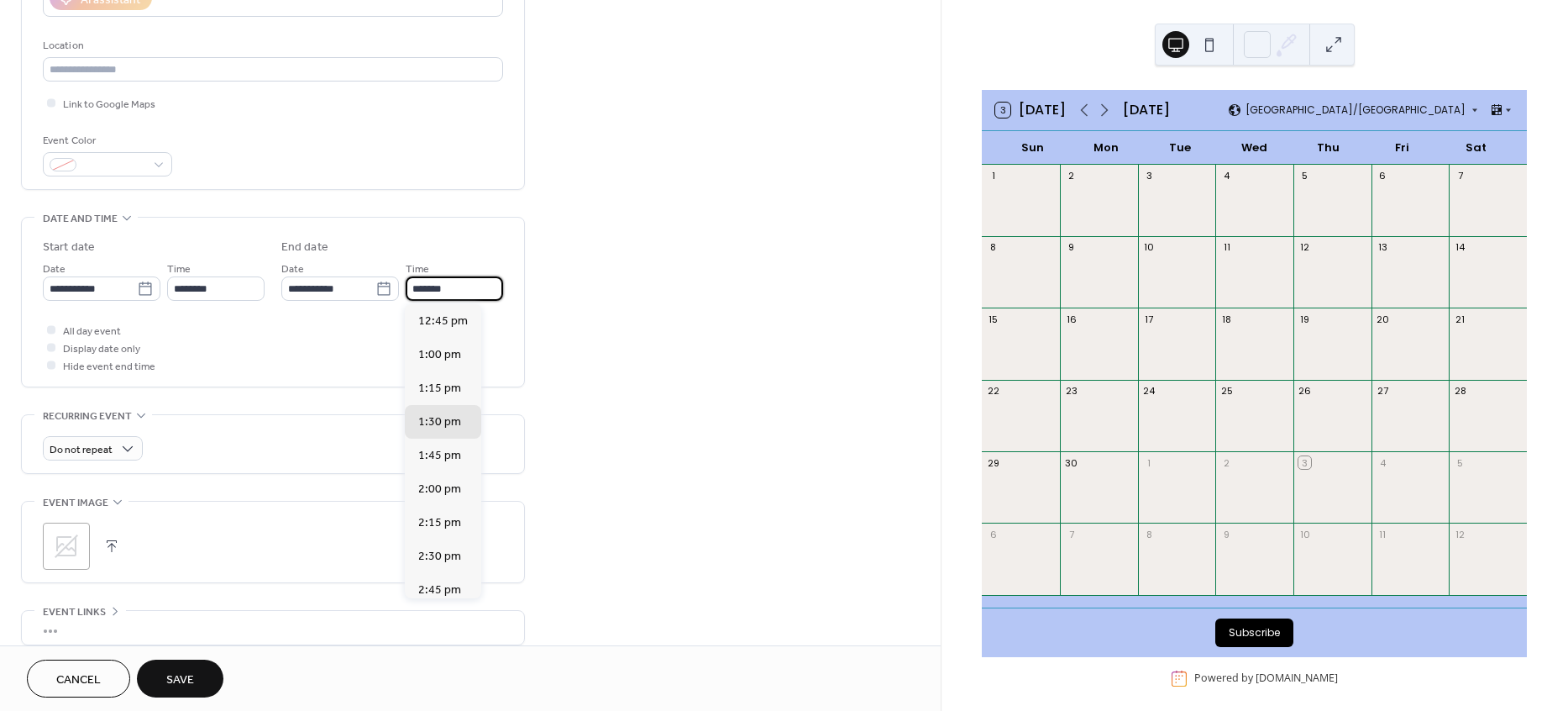 click on "*******" at bounding box center [454, 288] 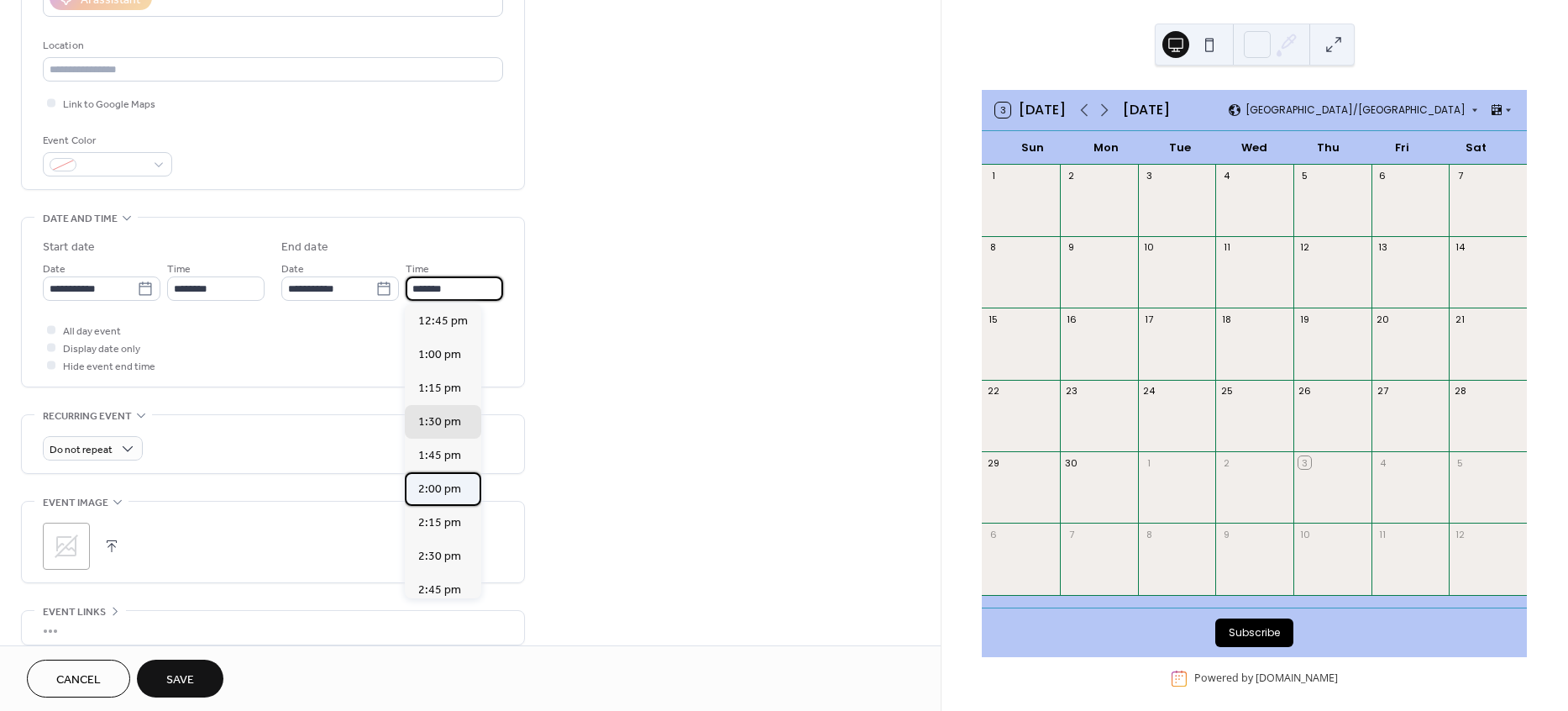 click on "2:00 pm" at bounding box center (439, 488) 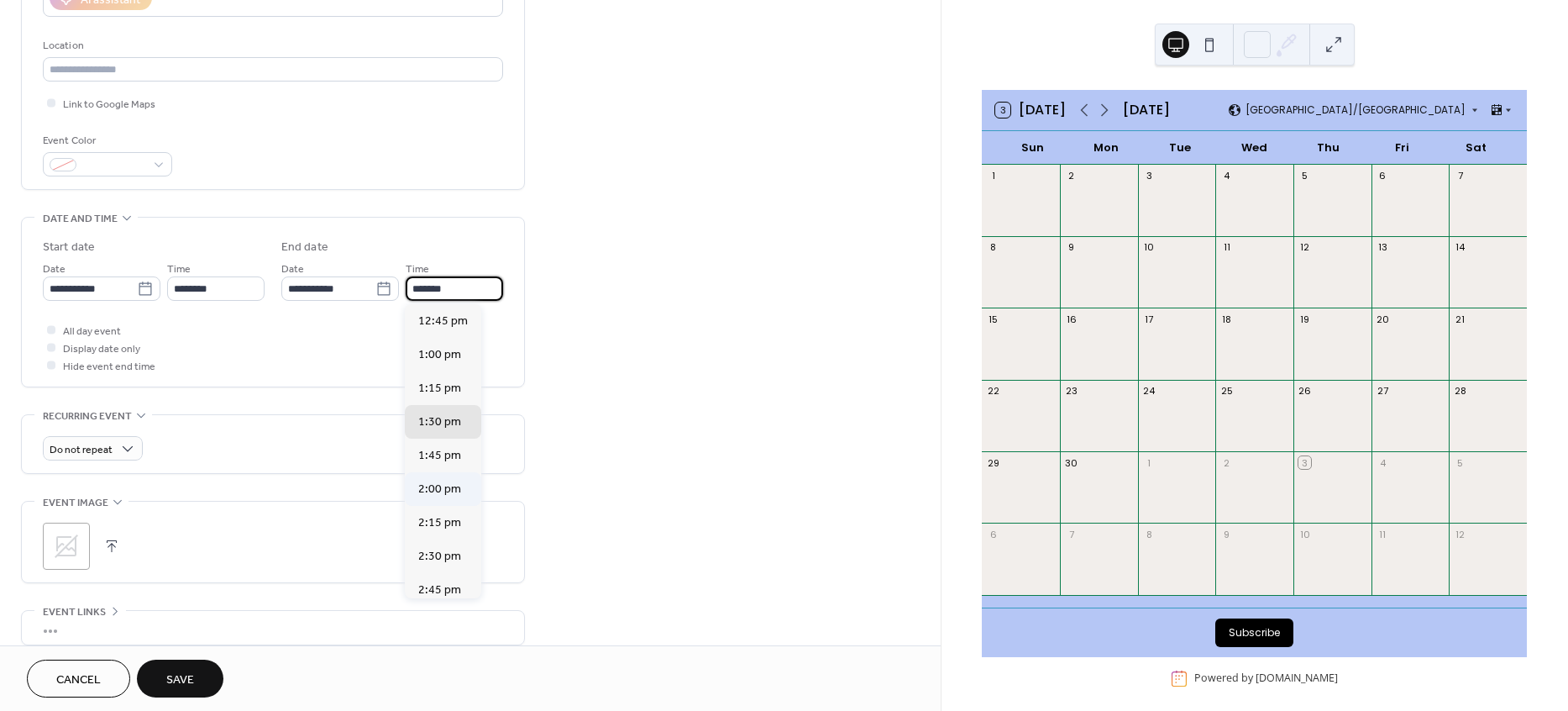 type on "*******" 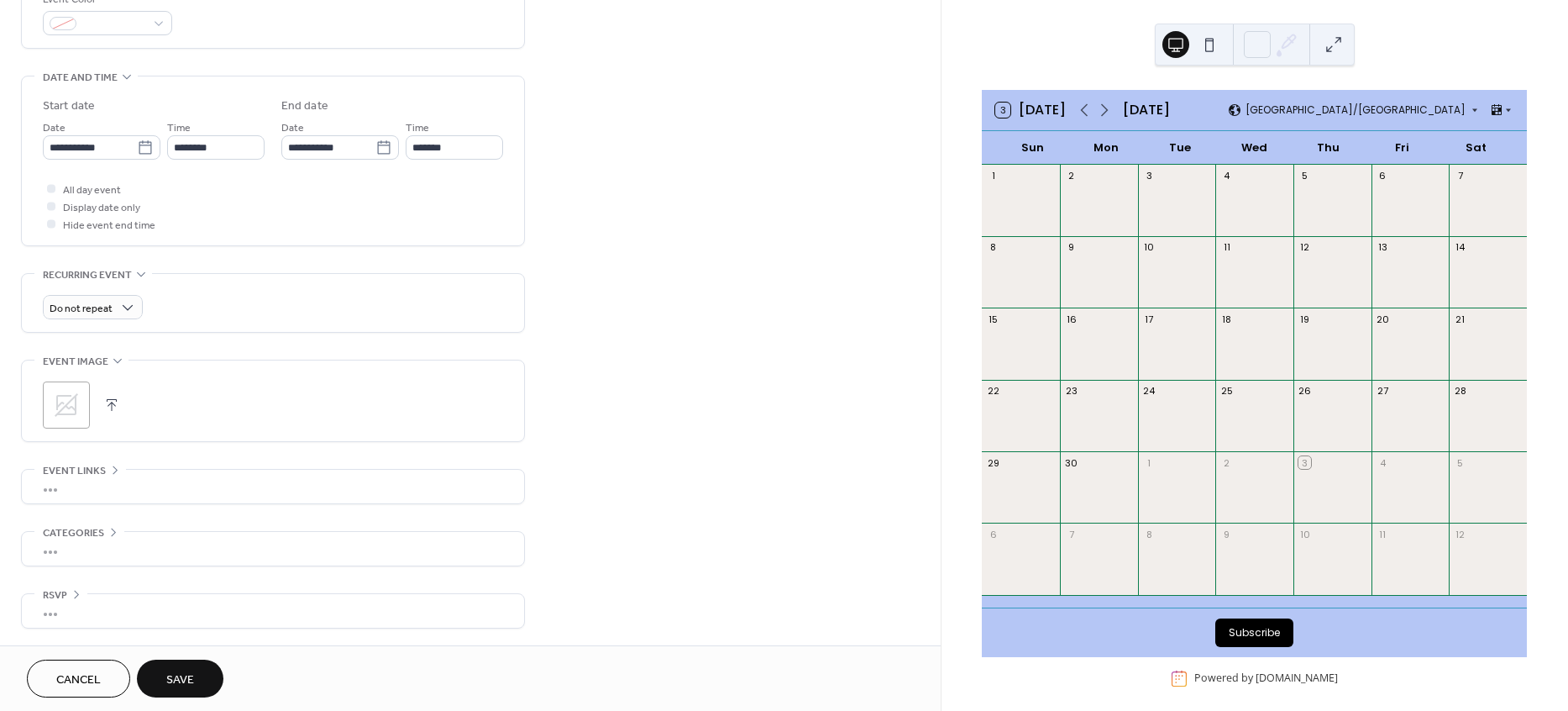scroll, scrollTop: 0, scrollLeft: 0, axis: both 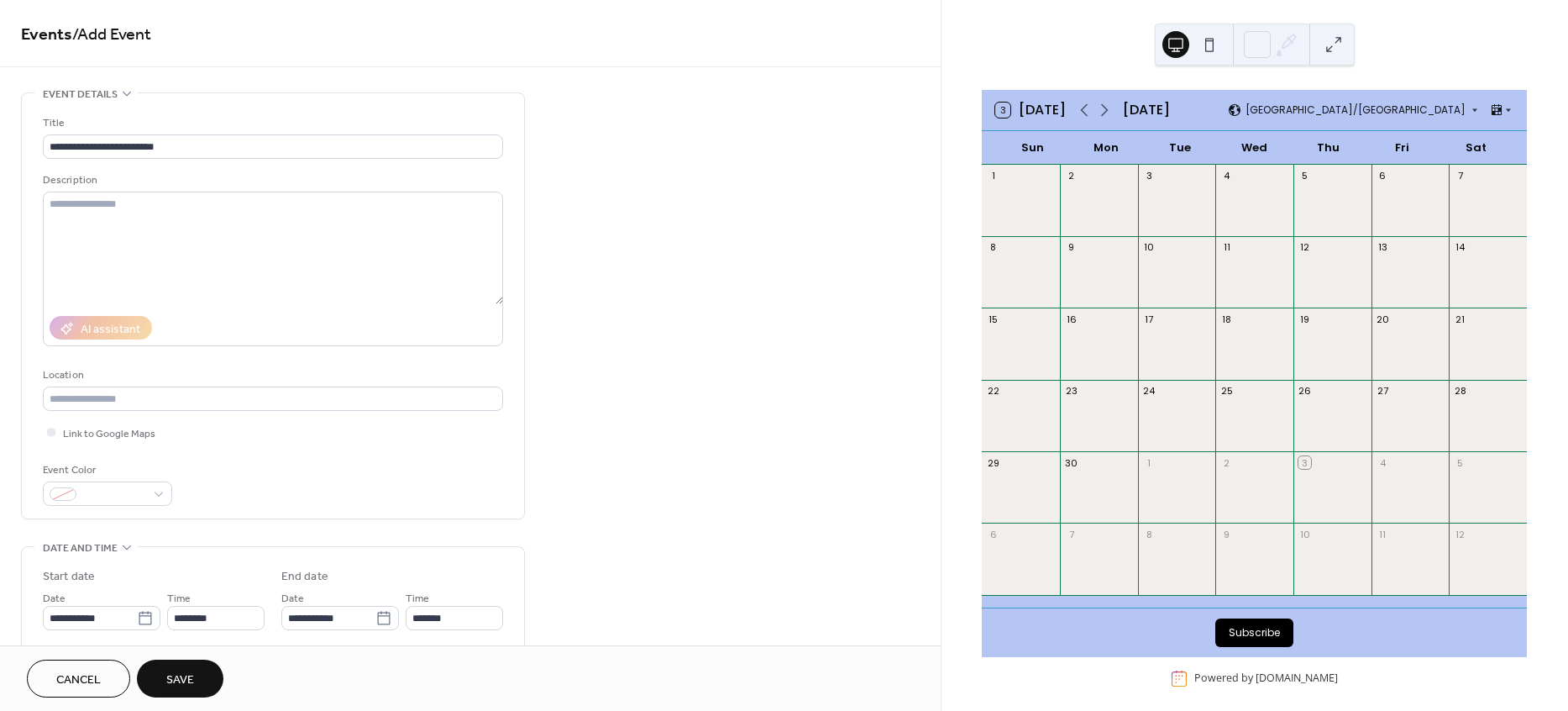 click on "Save" at bounding box center [180, 680] 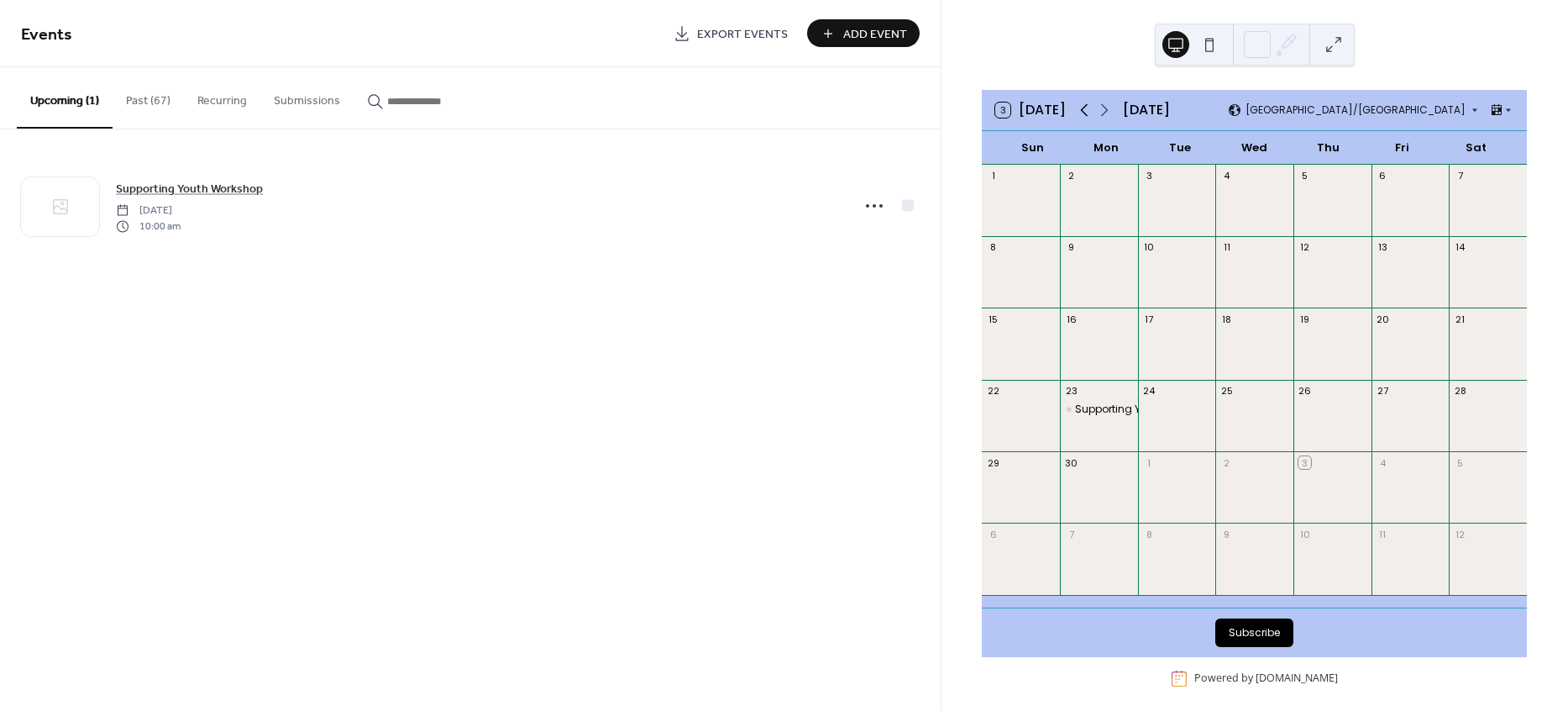 click 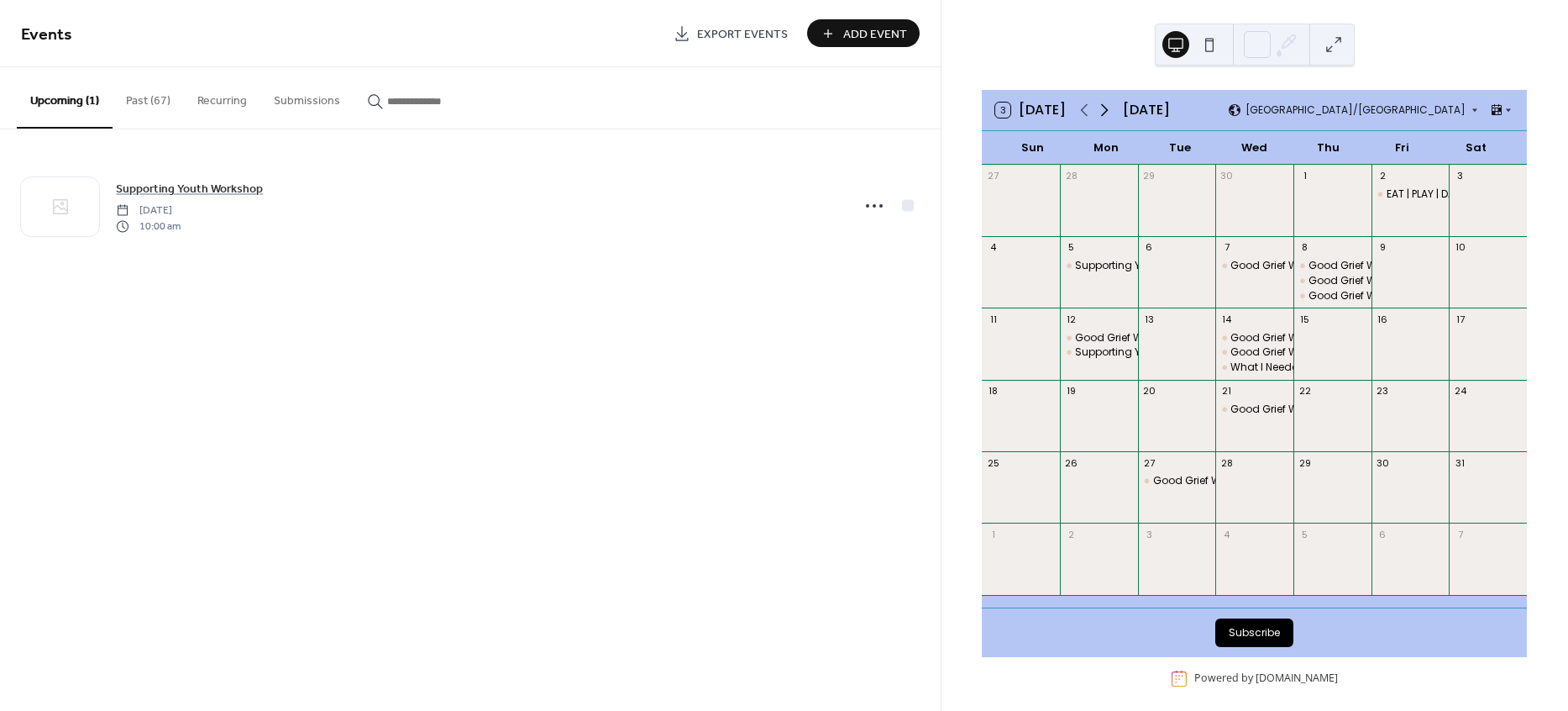 click 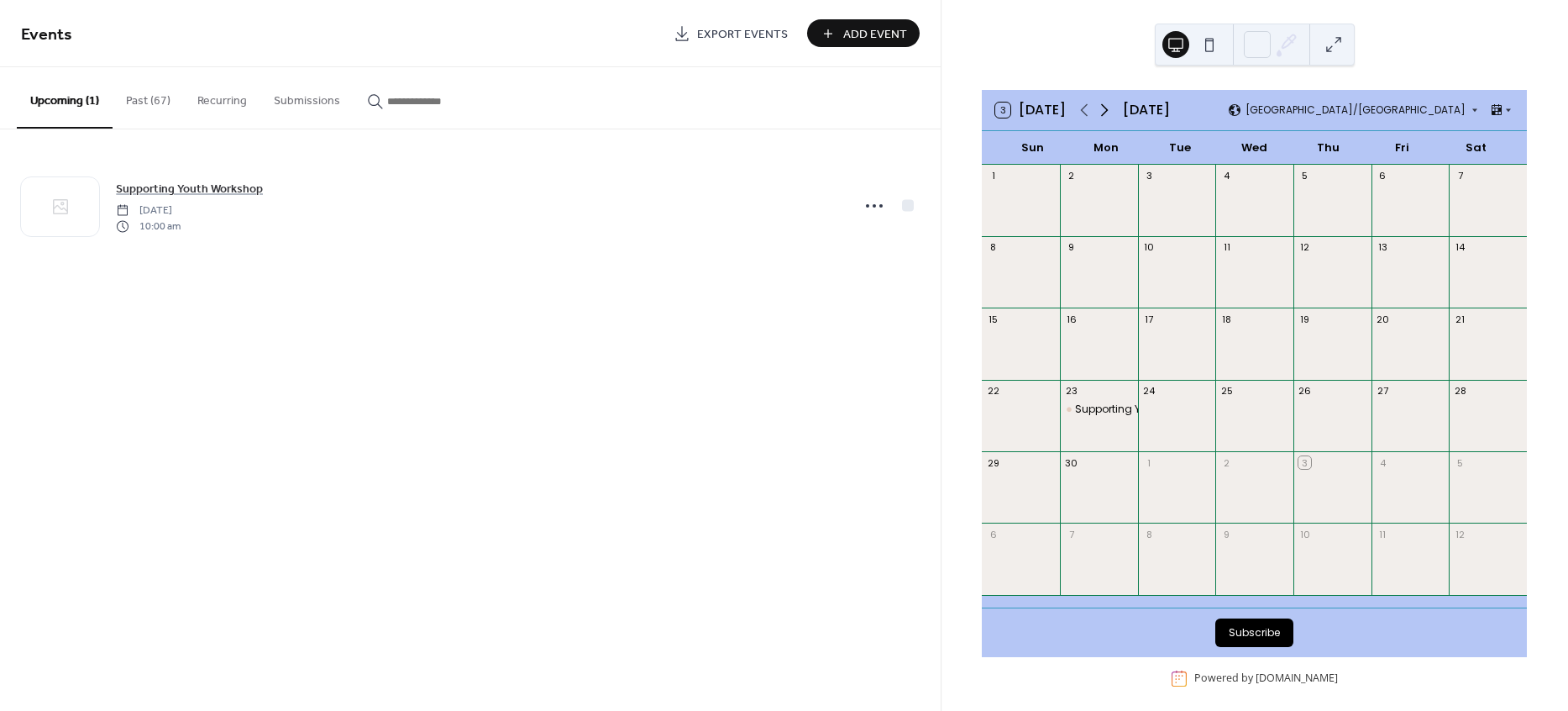 click 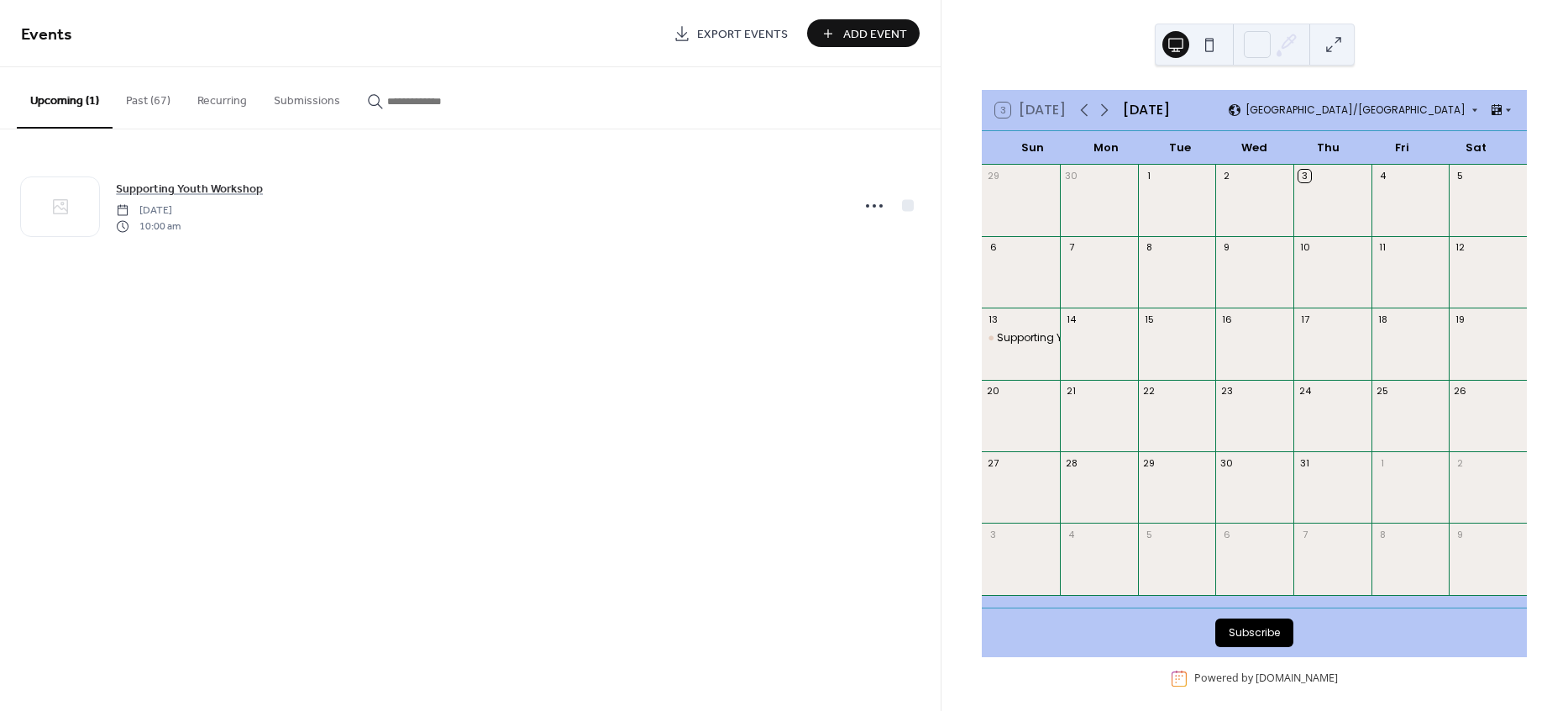 scroll, scrollTop: 11, scrollLeft: 0, axis: vertical 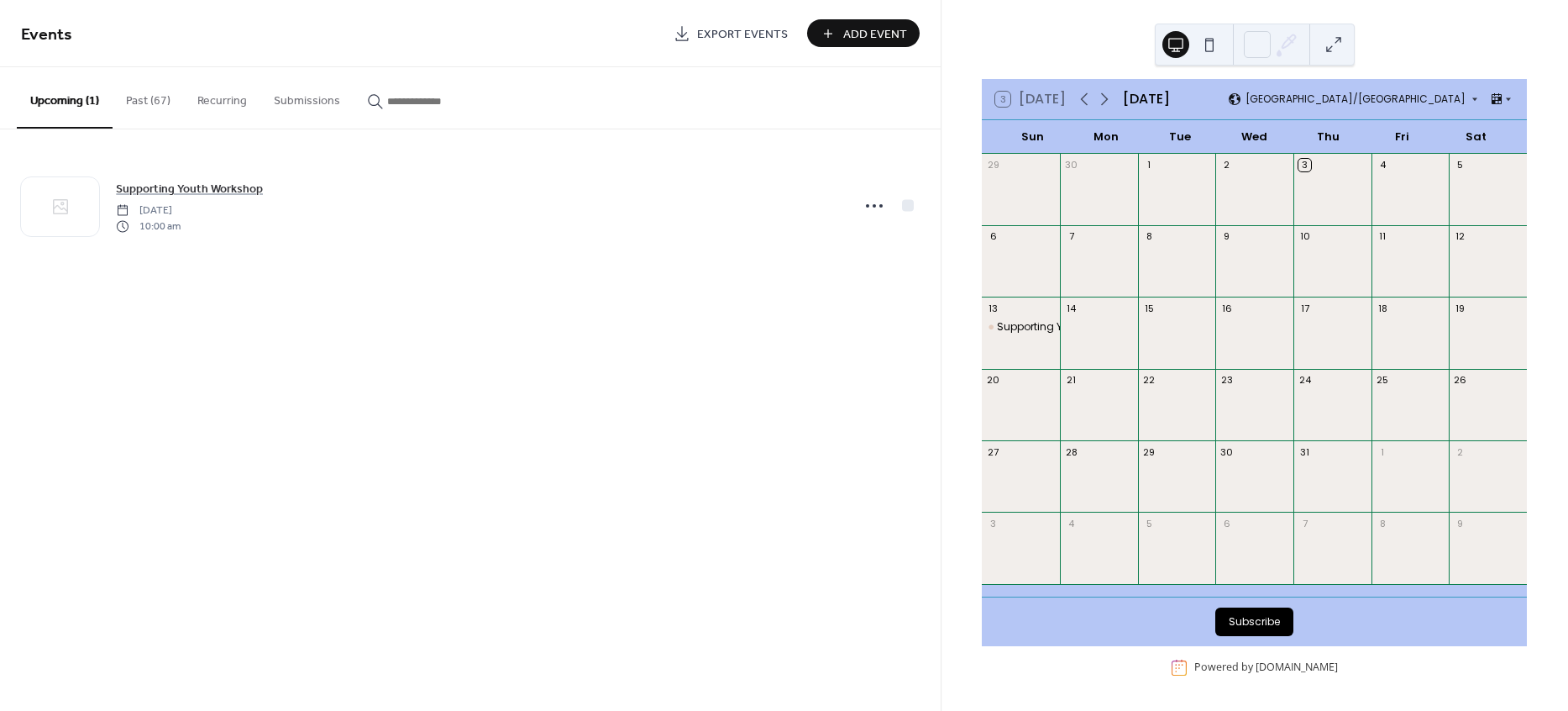 click on "Events" at bounding box center (46, 34) 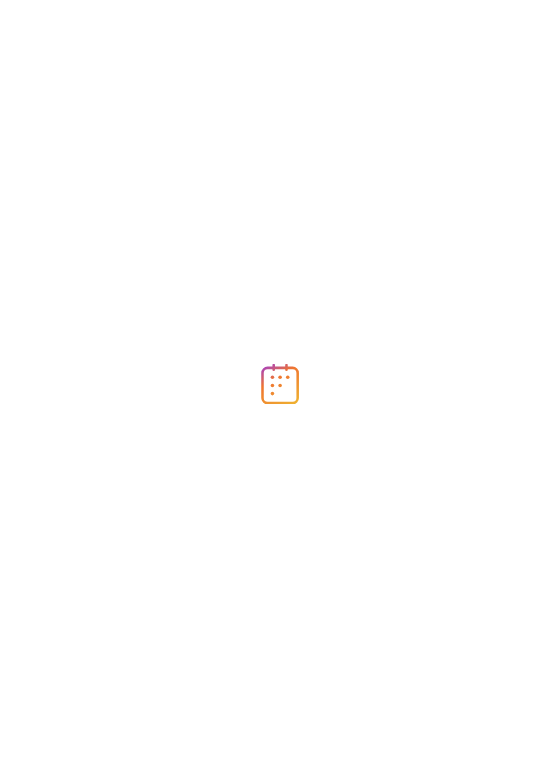 scroll, scrollTop: 0, scrollLeft: 0, axis: both 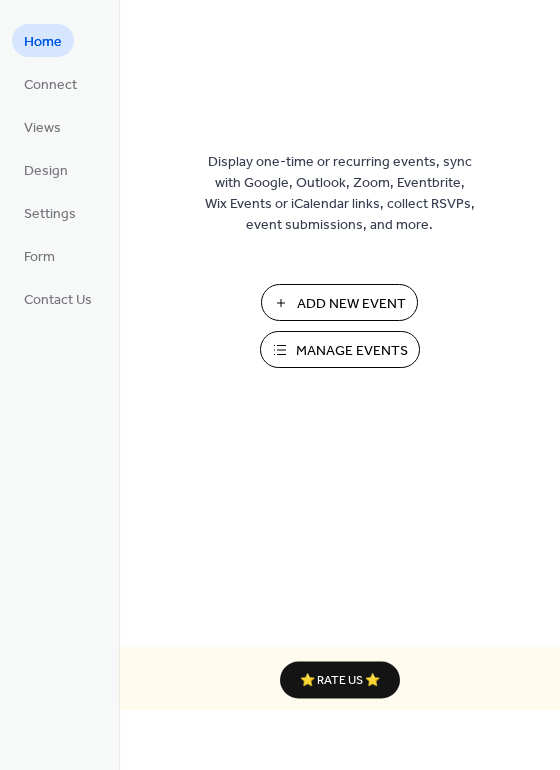 click on "Manage Events" at bounding box center [352, 351] 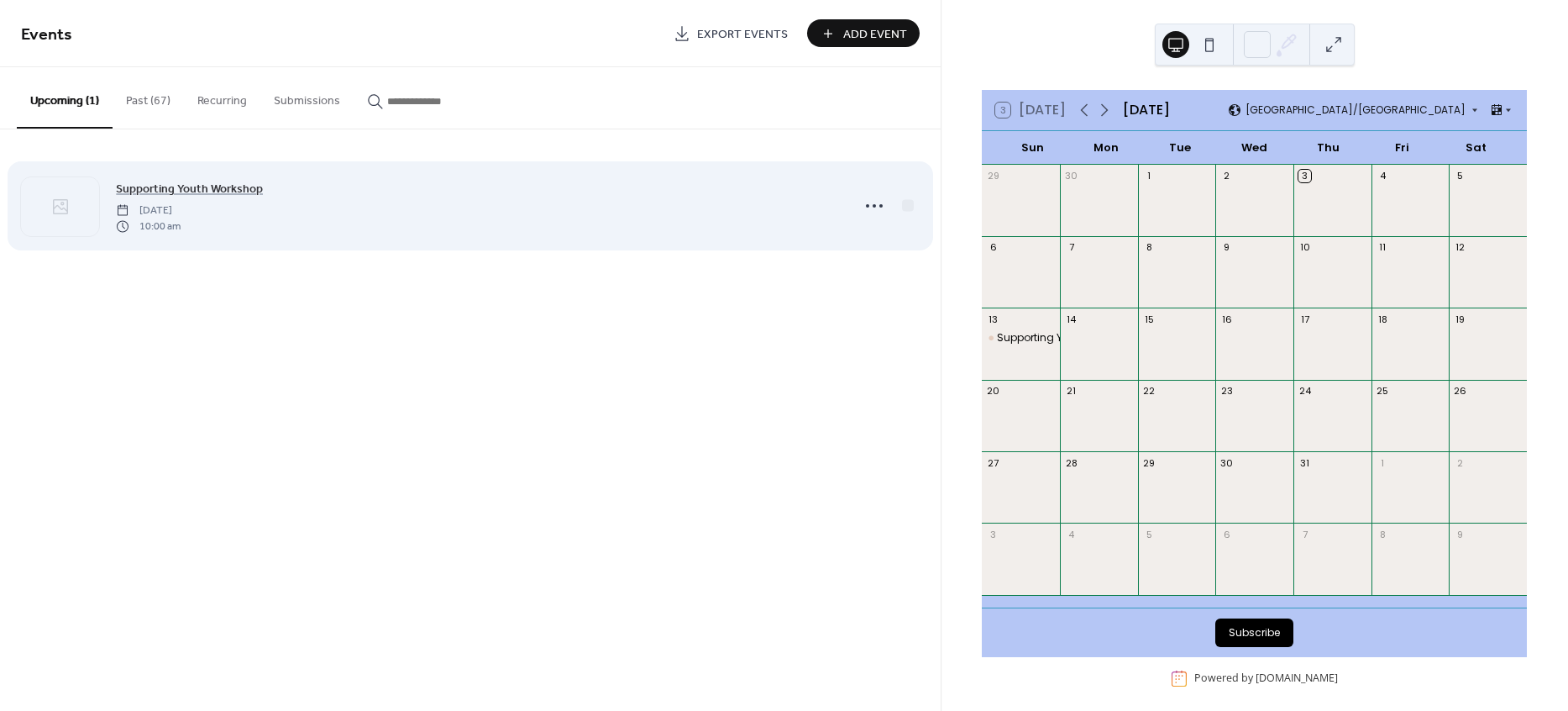 scroll, scrollTop: 0, scrollLeft: 0, axis: both 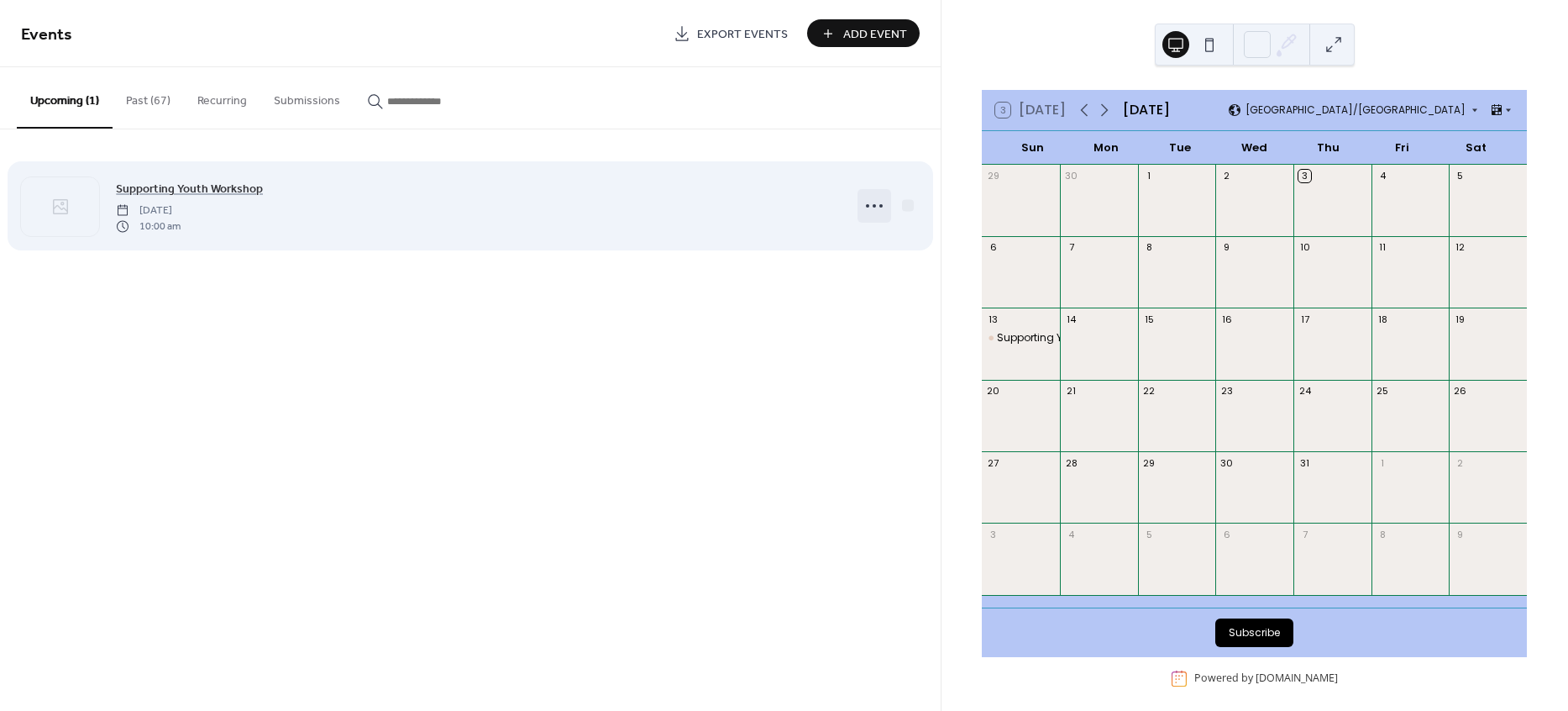 click 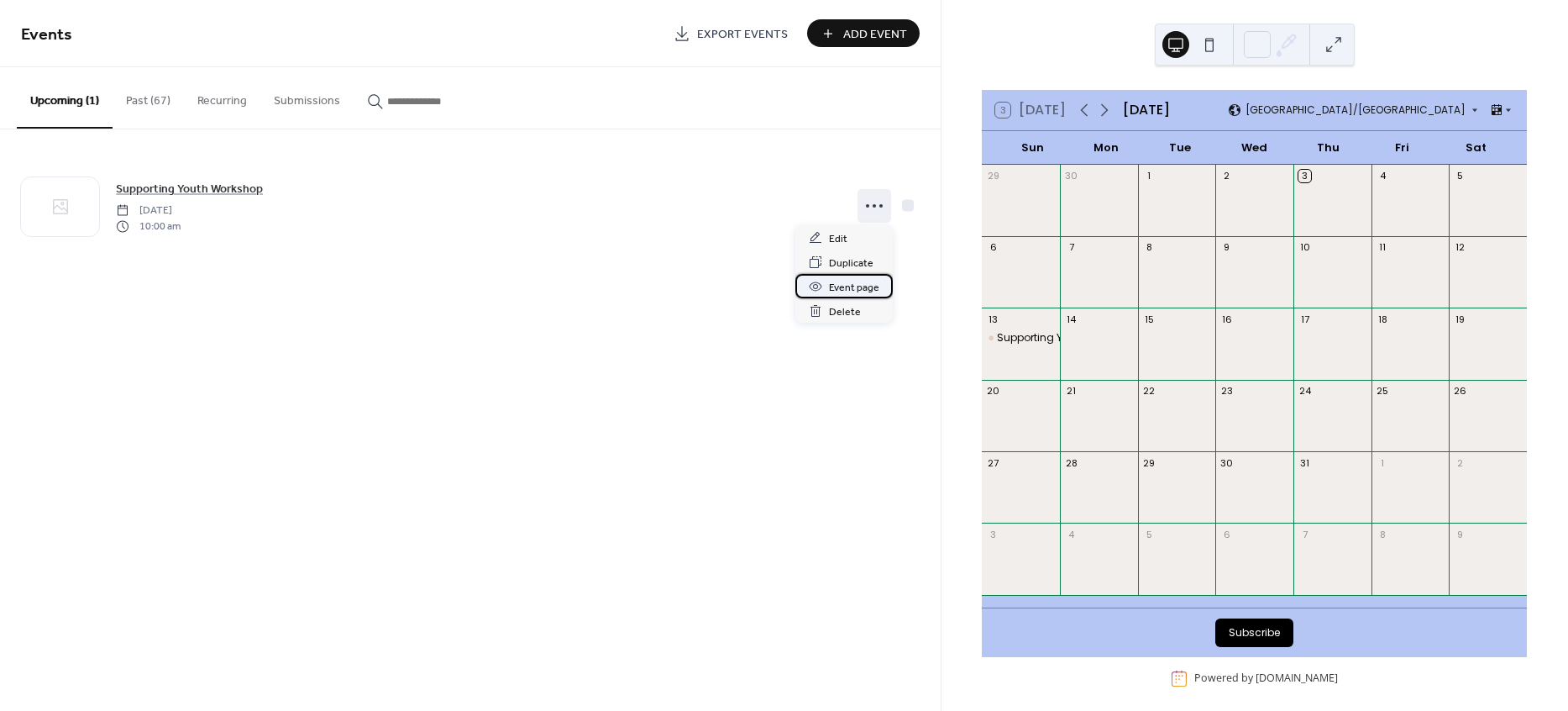 click on "Event page" at bounding box center (854, 287) 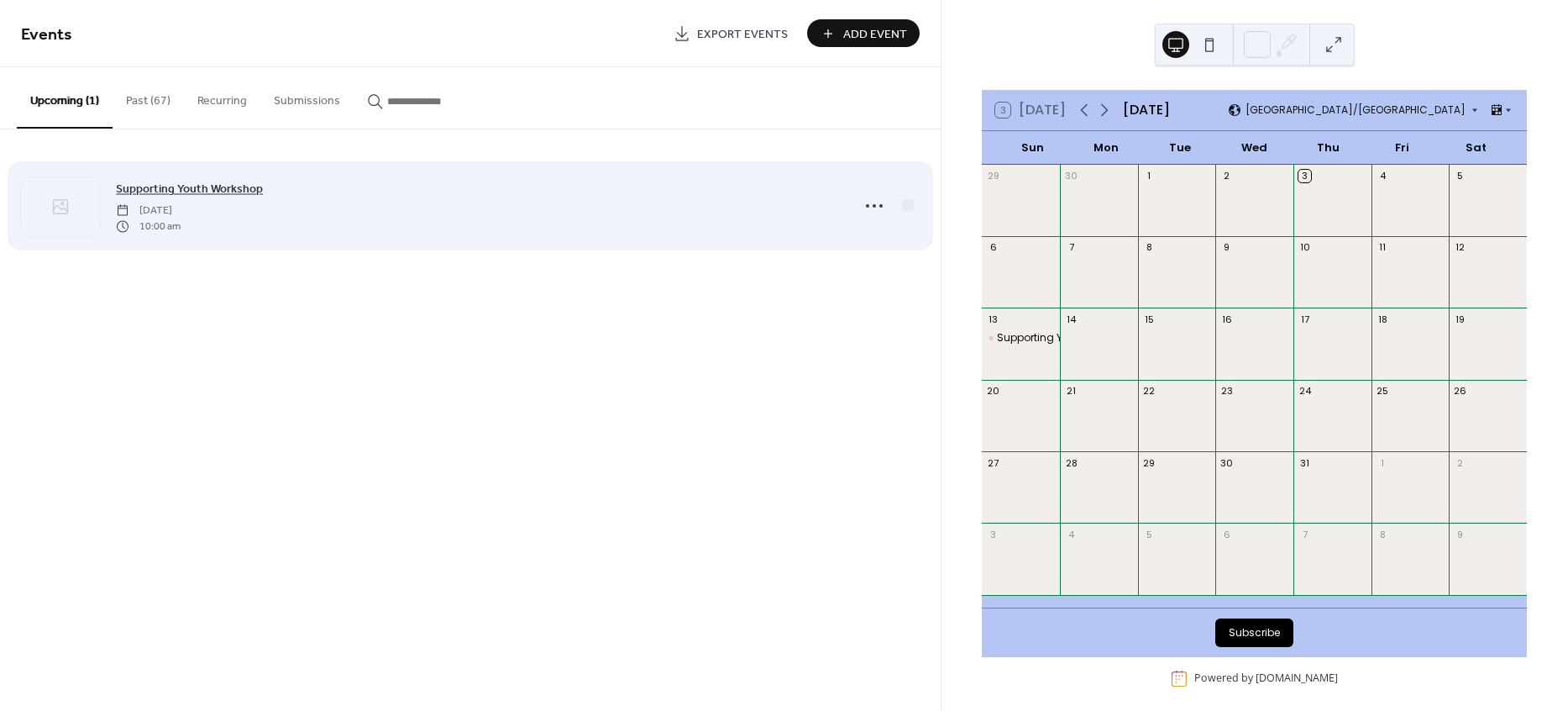 click on "Supporting Youth Workshop" at bounding box center (189, 189) 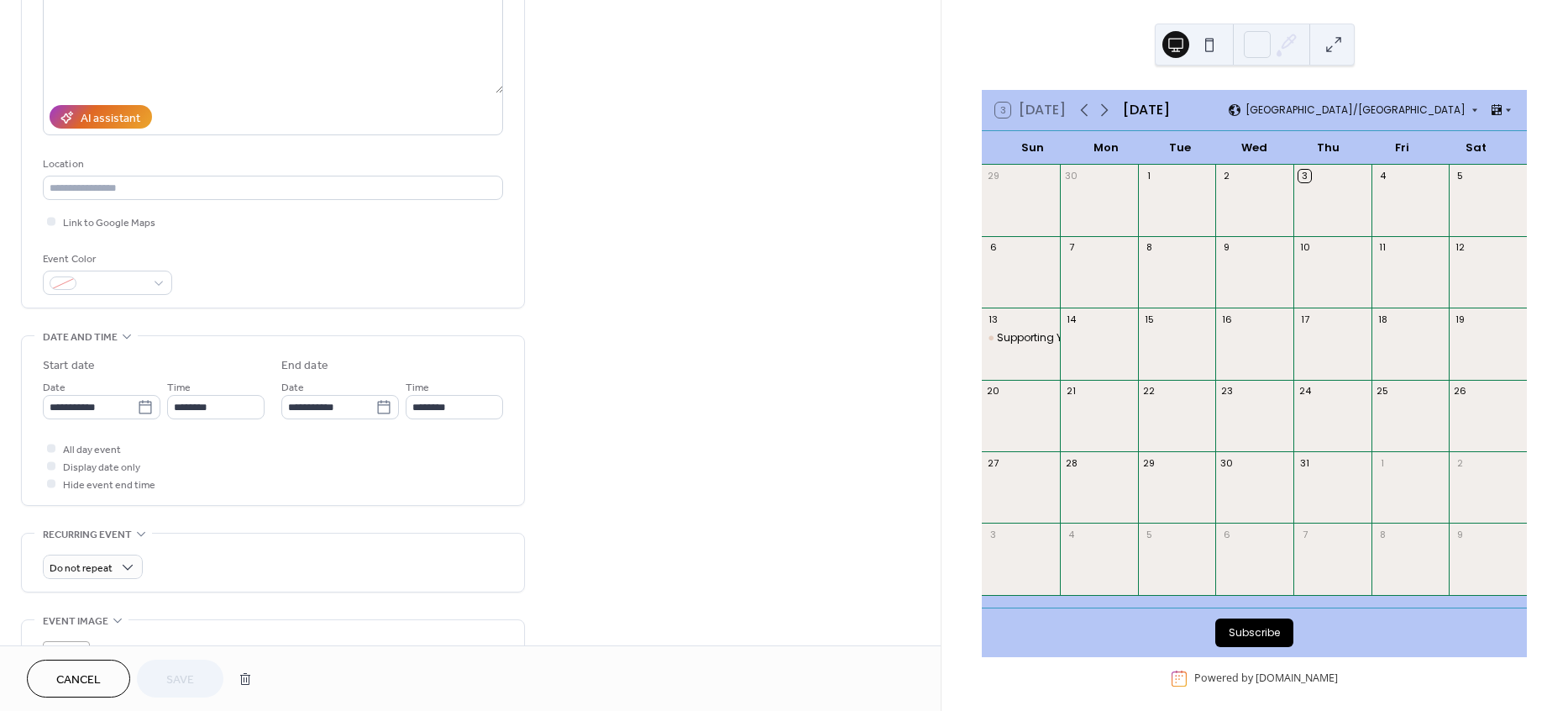 scroll, scrollTop: 0, scrollLeft: 0, axis: both 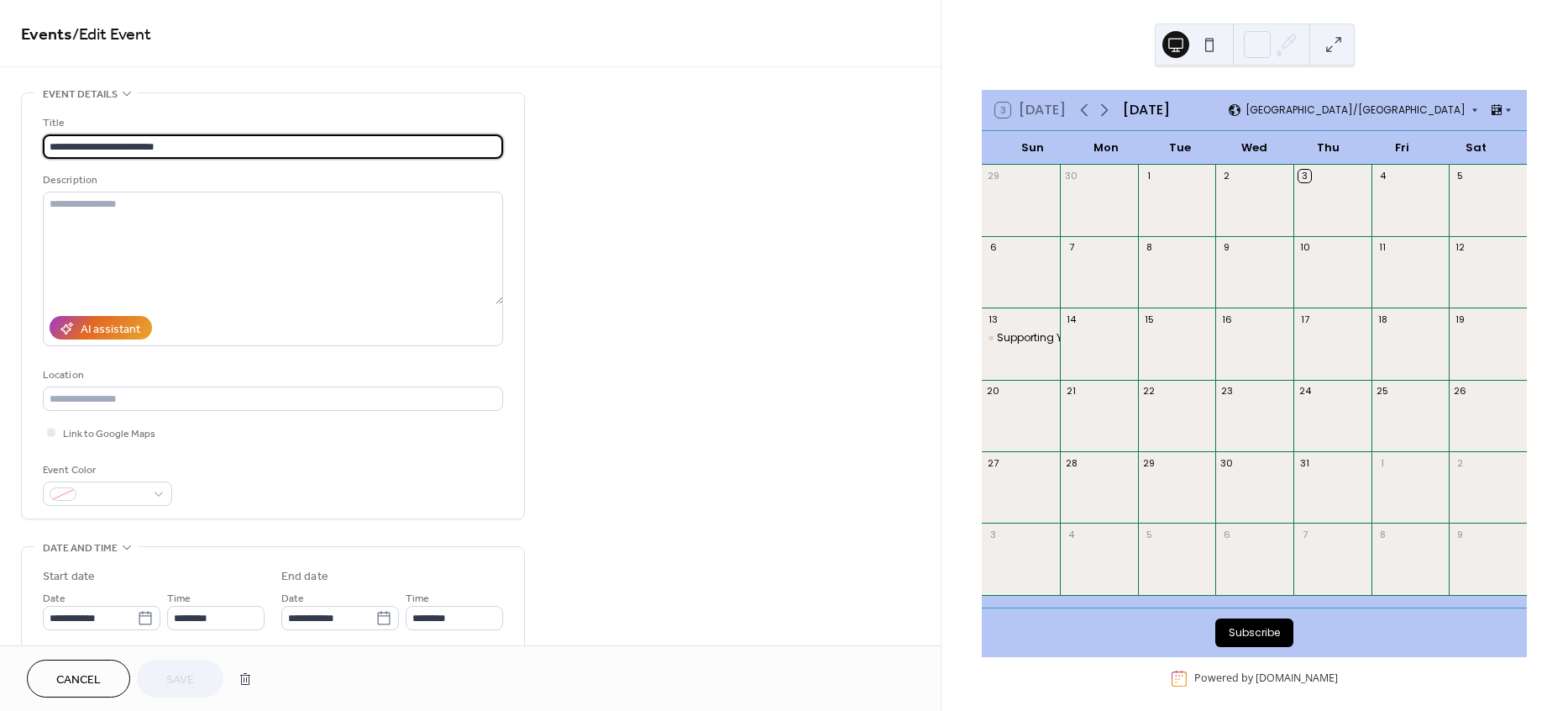 click at bounding box center (1209, 45) 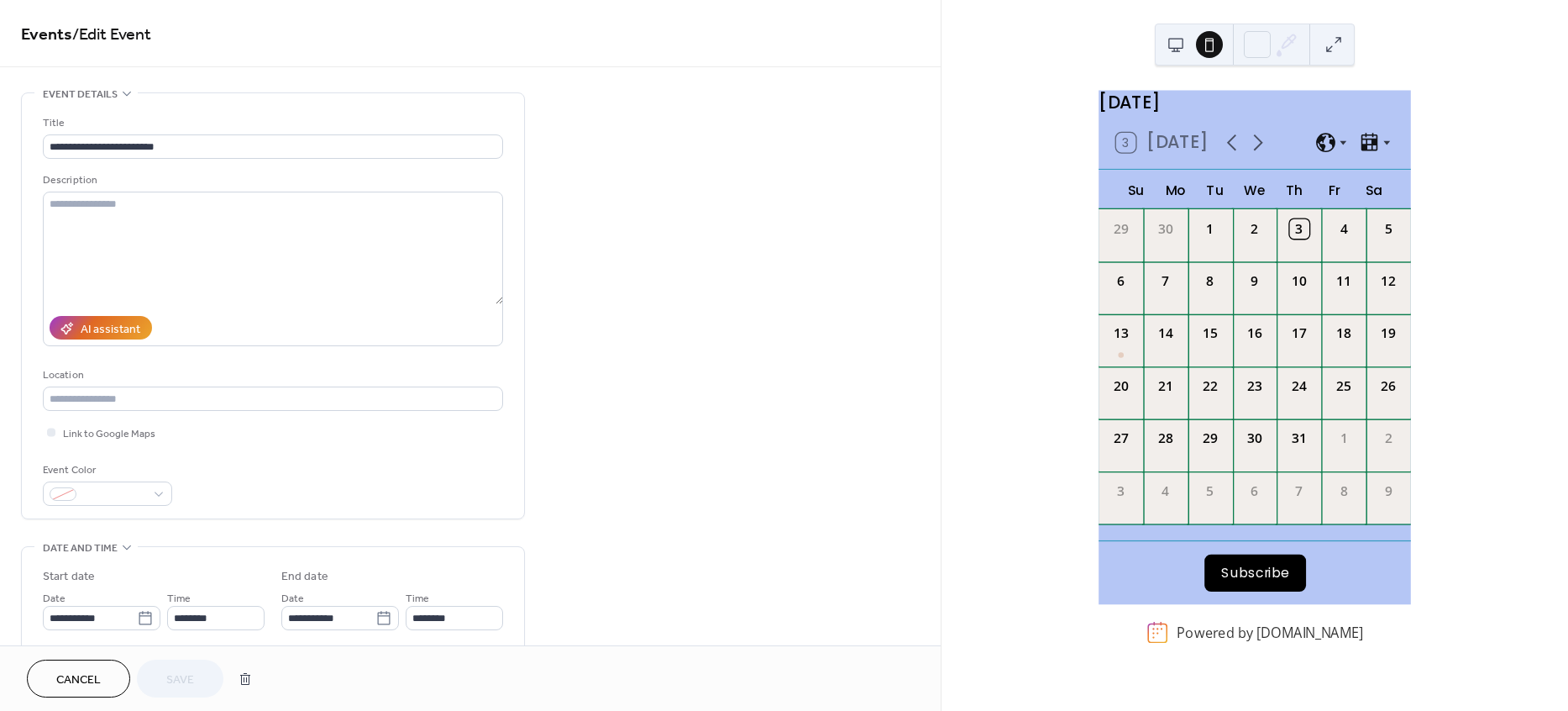 click at bounding box center (1176, 45) 